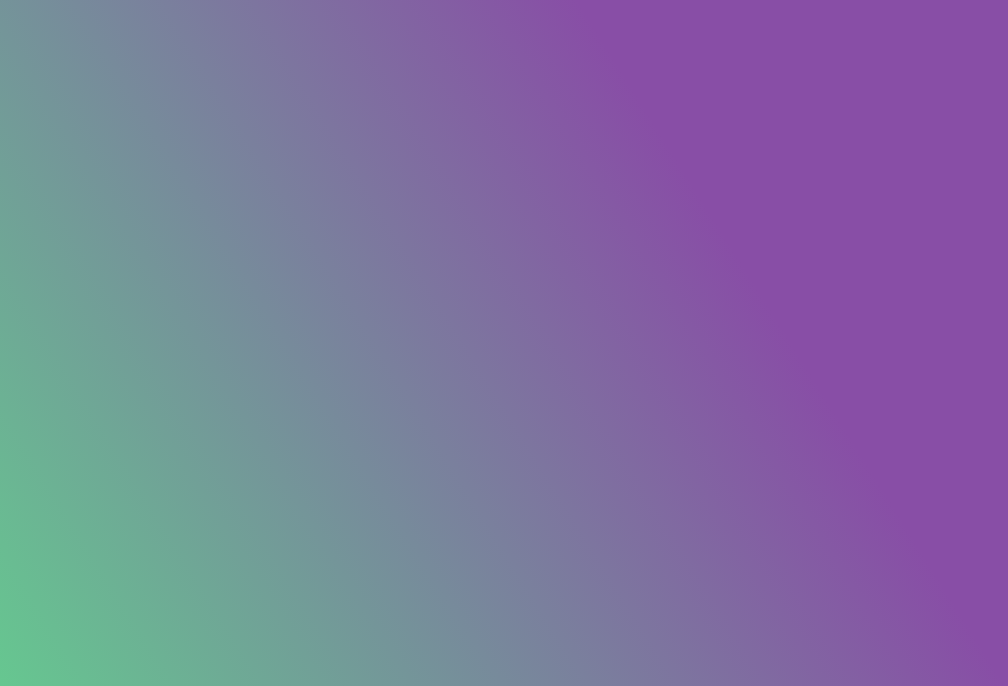 scroll, scrollTop: 0, scrollLeft: 0, axis: both 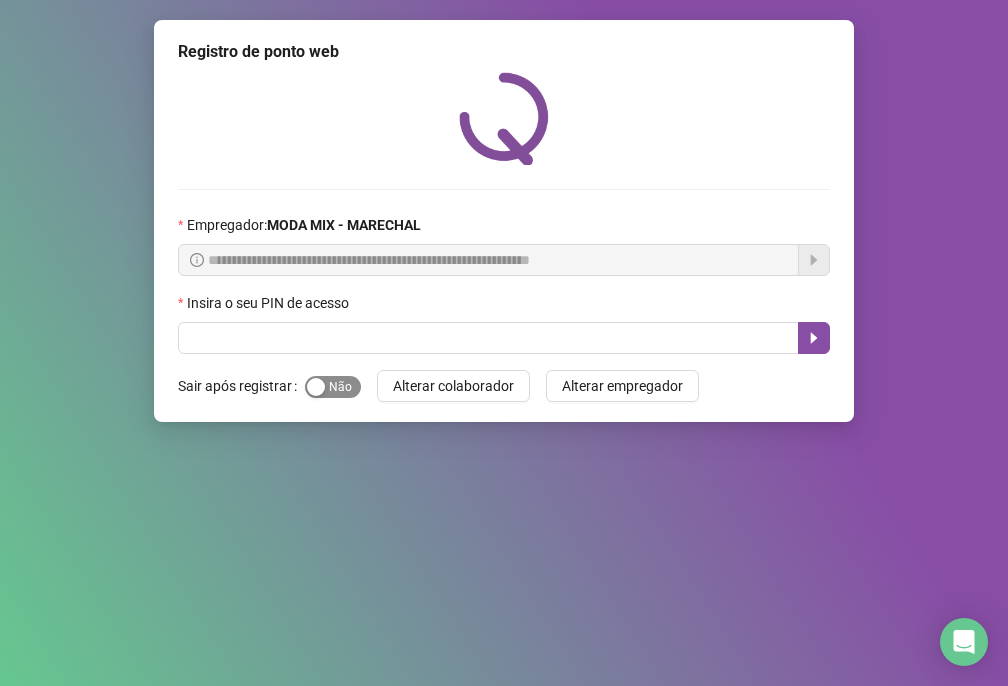 click at bounding box center [316, 387] 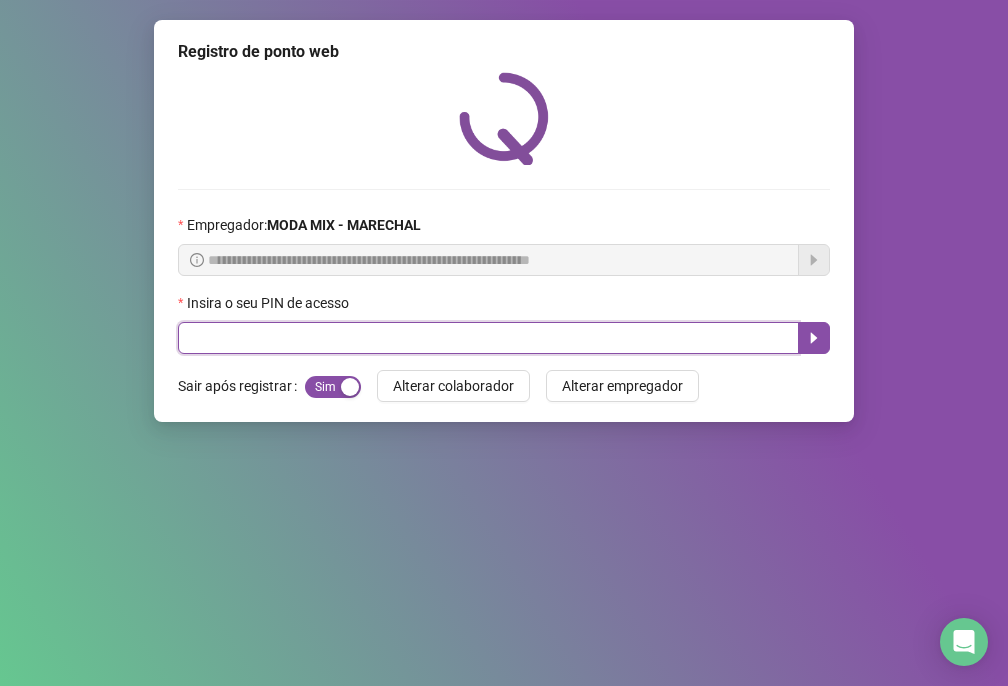click at bounding box center [488, 338] 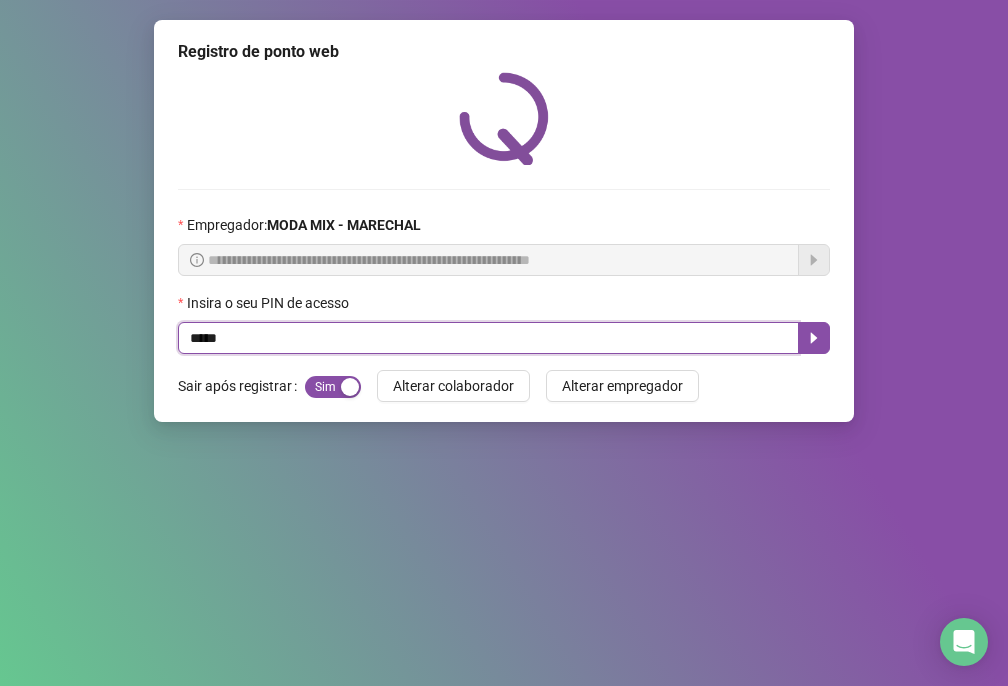 type on "*****" 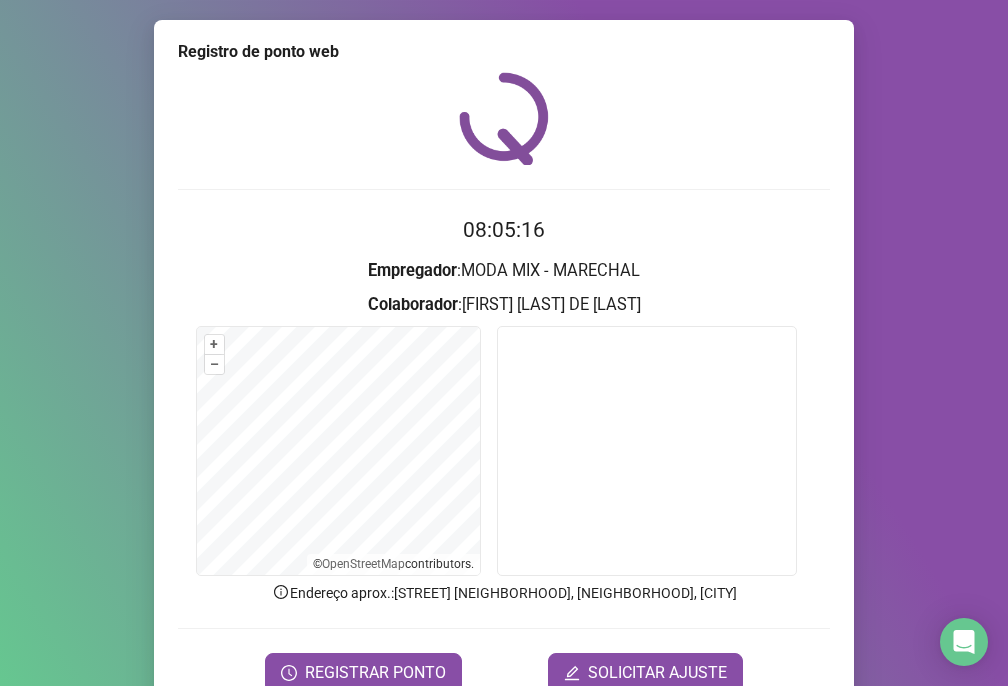 scroll, scrollTop: 95, scrollLeft: 0, axis: vertical 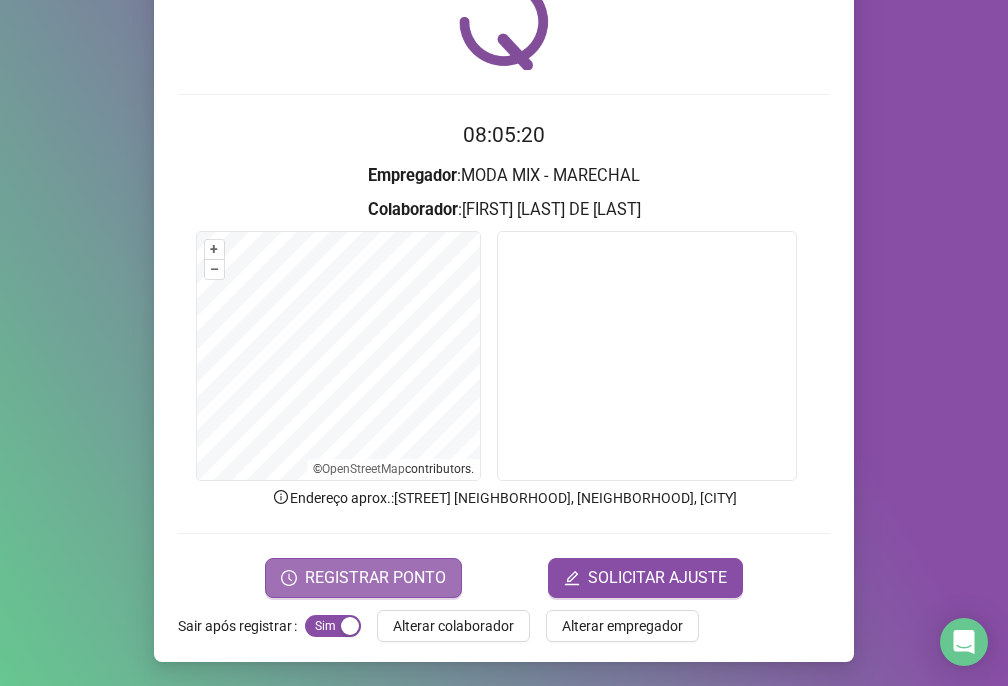 click on "REGISTRAR PONTO" at bounding box center (375, 578) 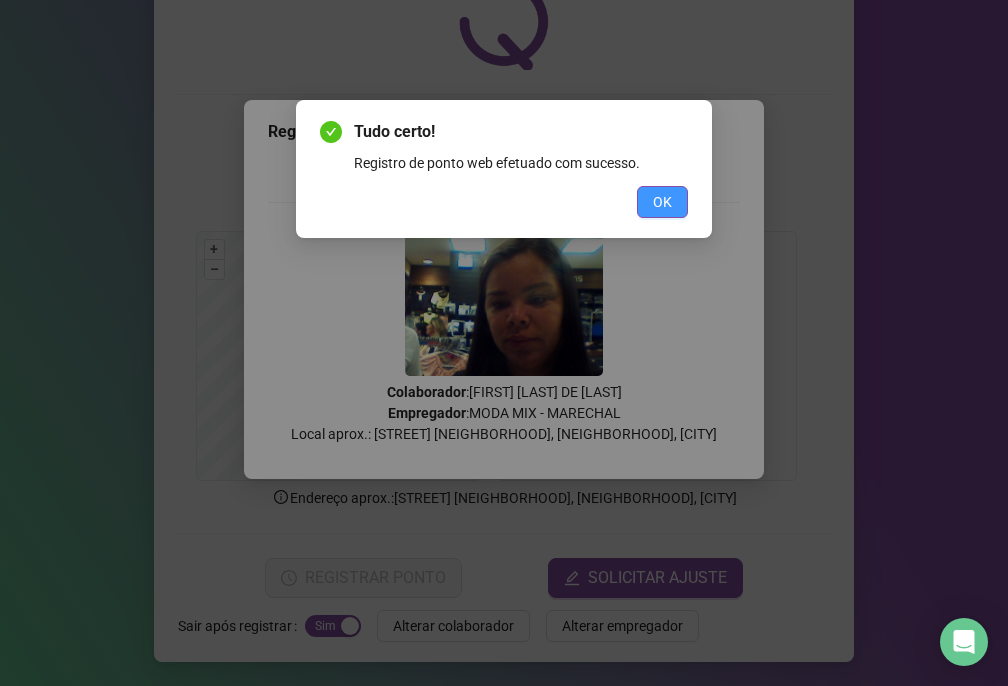 click on "OK" at bounding box center (662, 202) 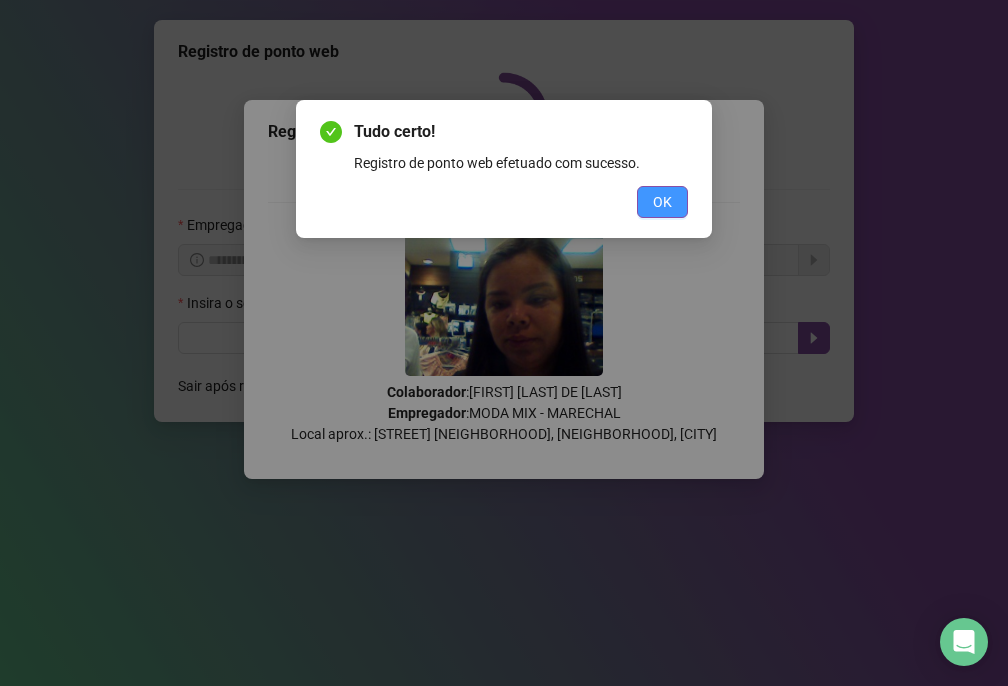 scroll, scrollTop: 0, scrollLeft: 0, axis: both 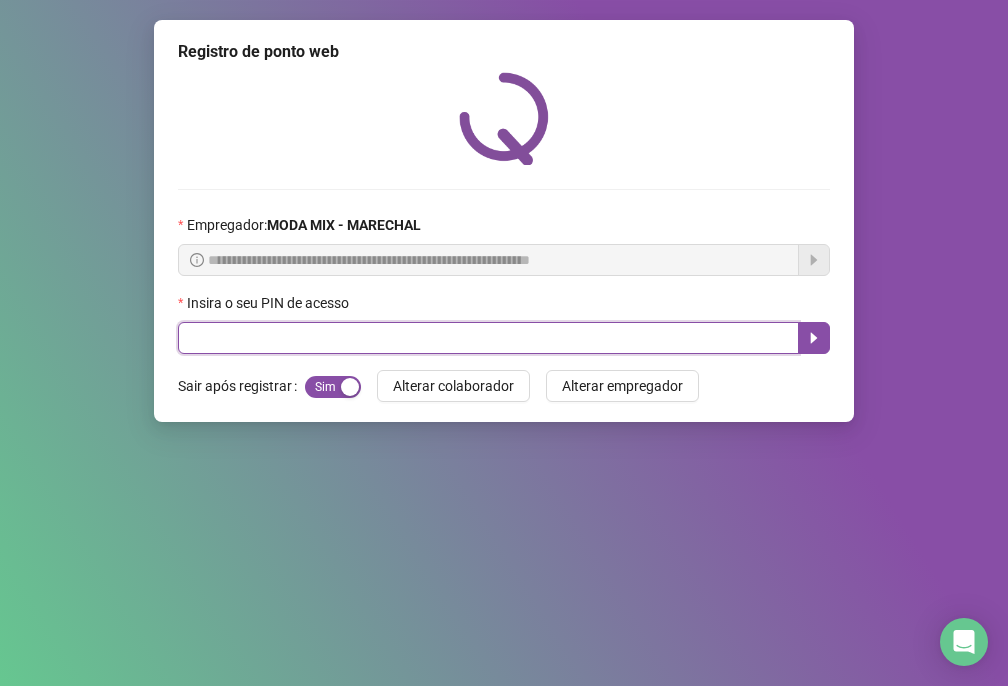 click at bounding box center (488, 338) 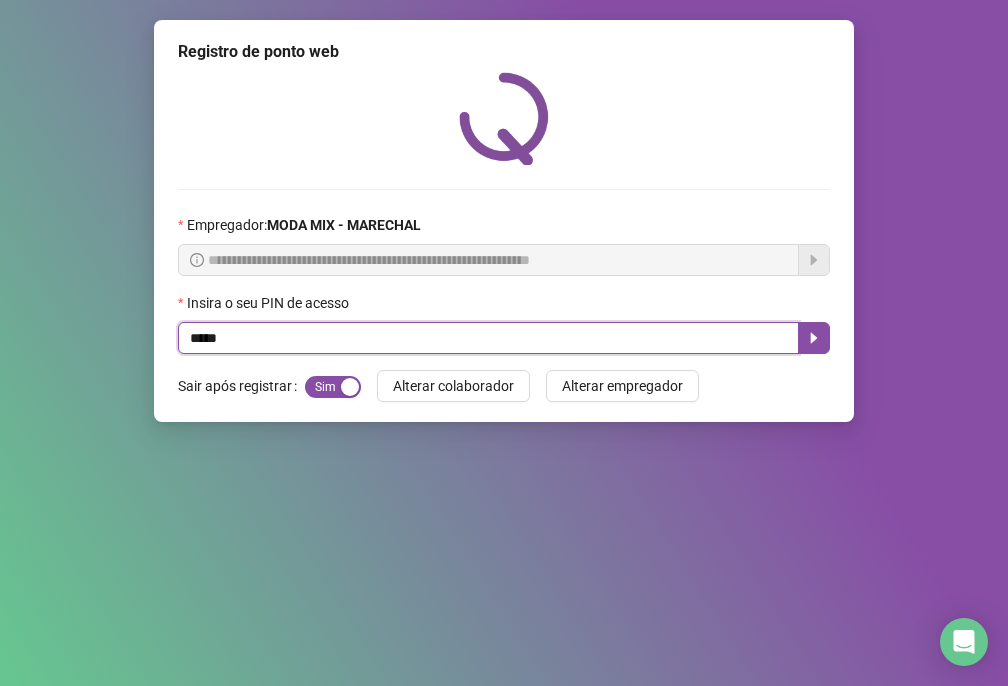 type on "*****" 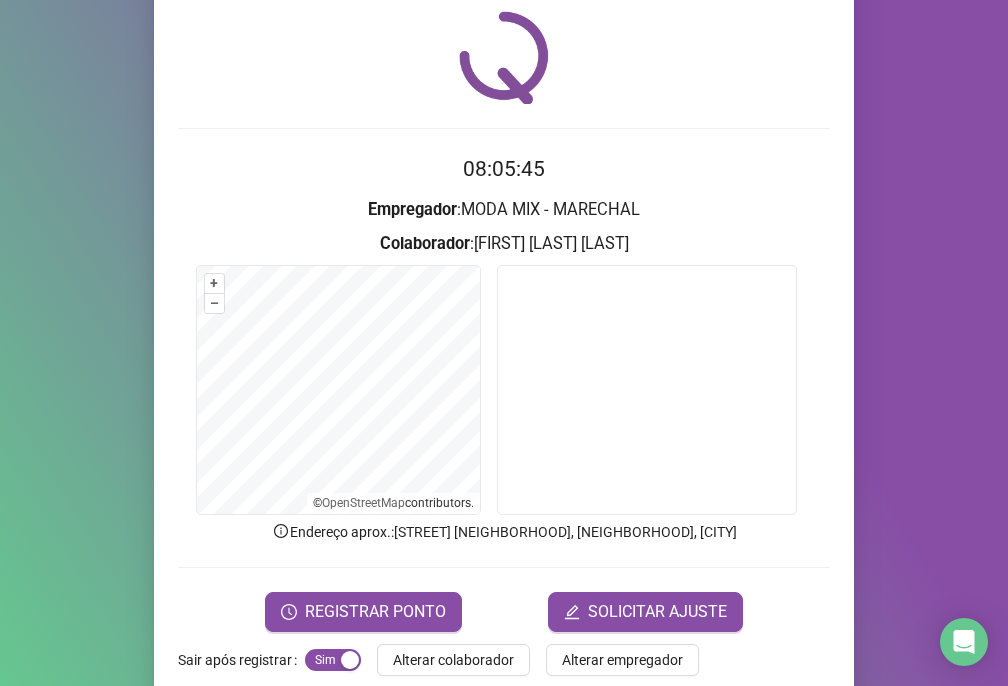 scroll, scrollTop: 95, scrollLeft: 0, axis: vertical 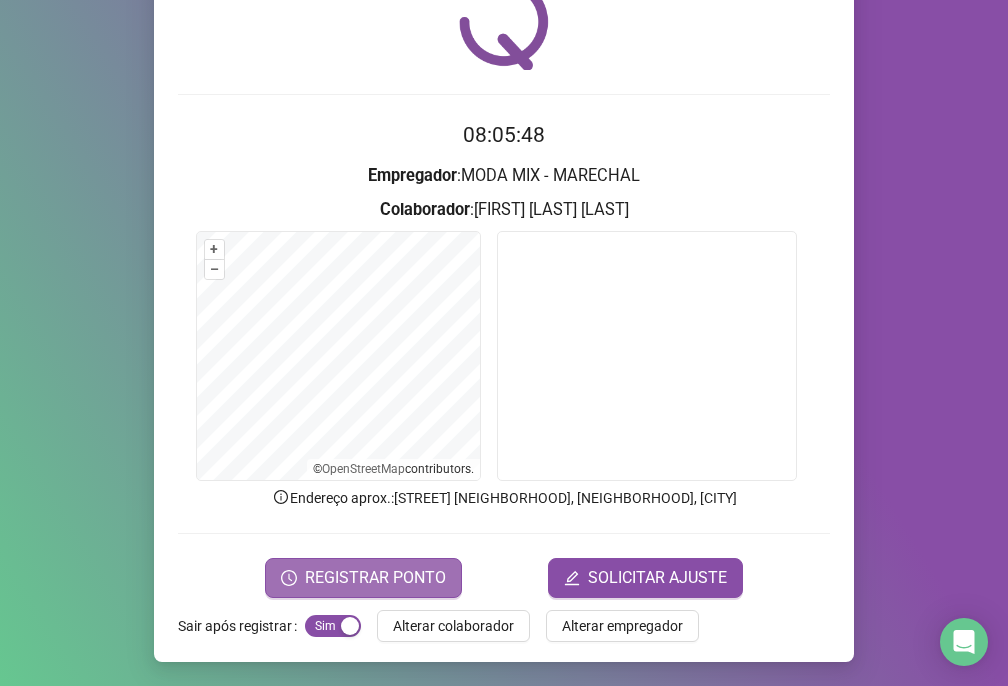 click on "REGISTRAR PONTO" at bounding box center [363, 578] 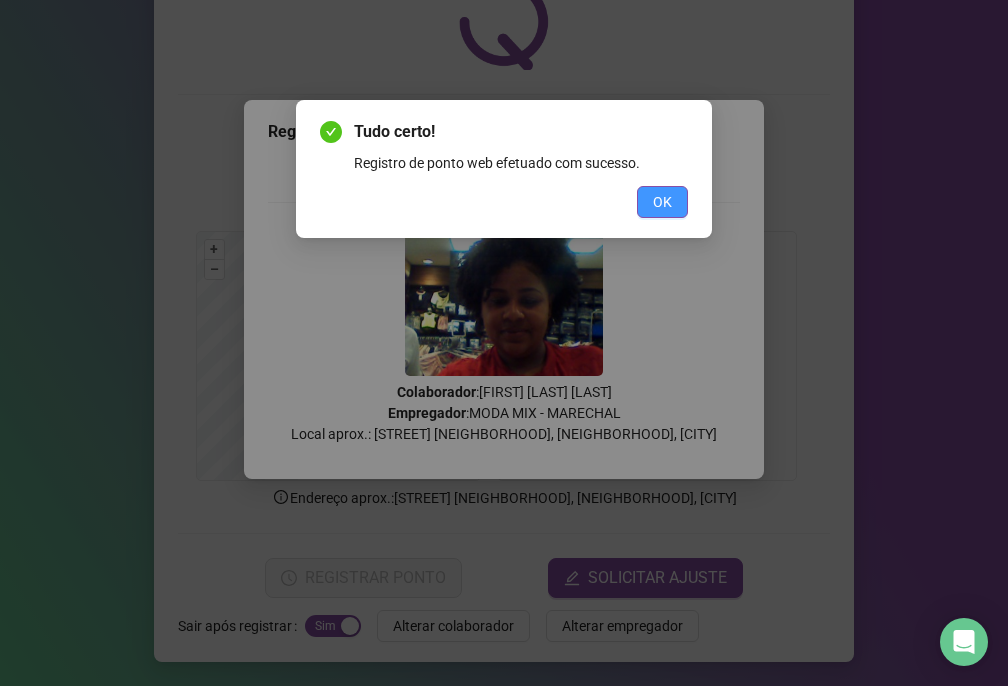 click on "OK" at bounding box center (662, 202) 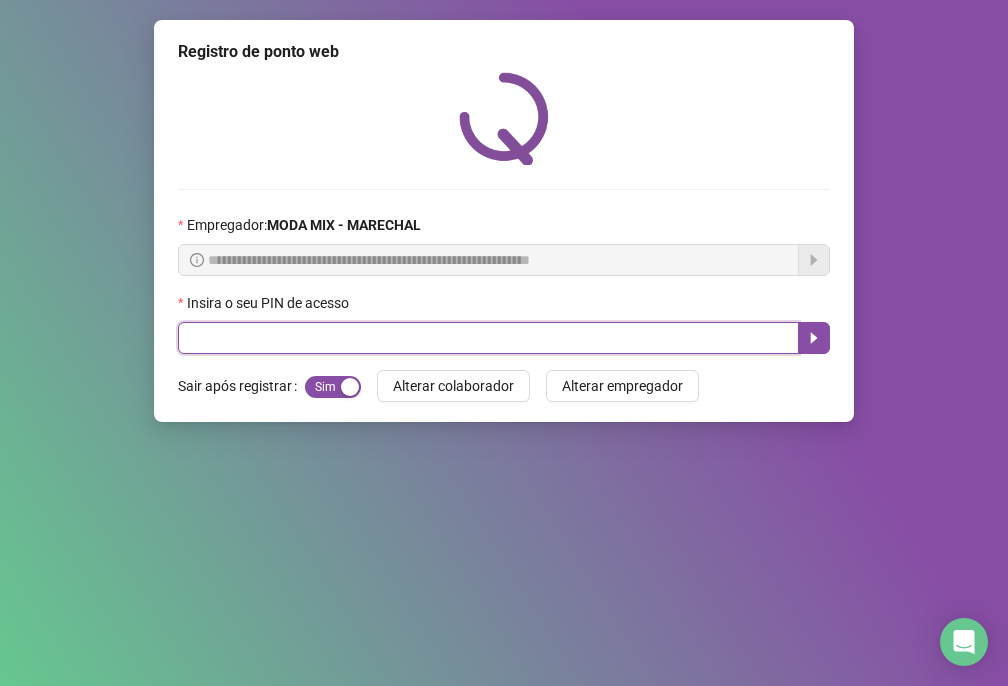 click at bounding box center [488, 338] 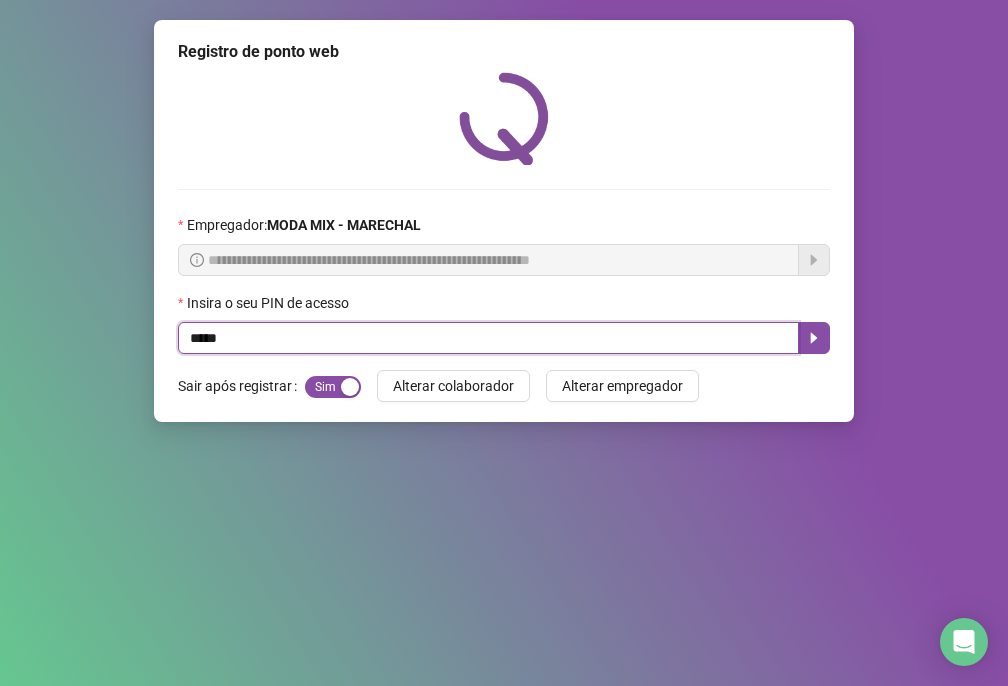 type on "*****" 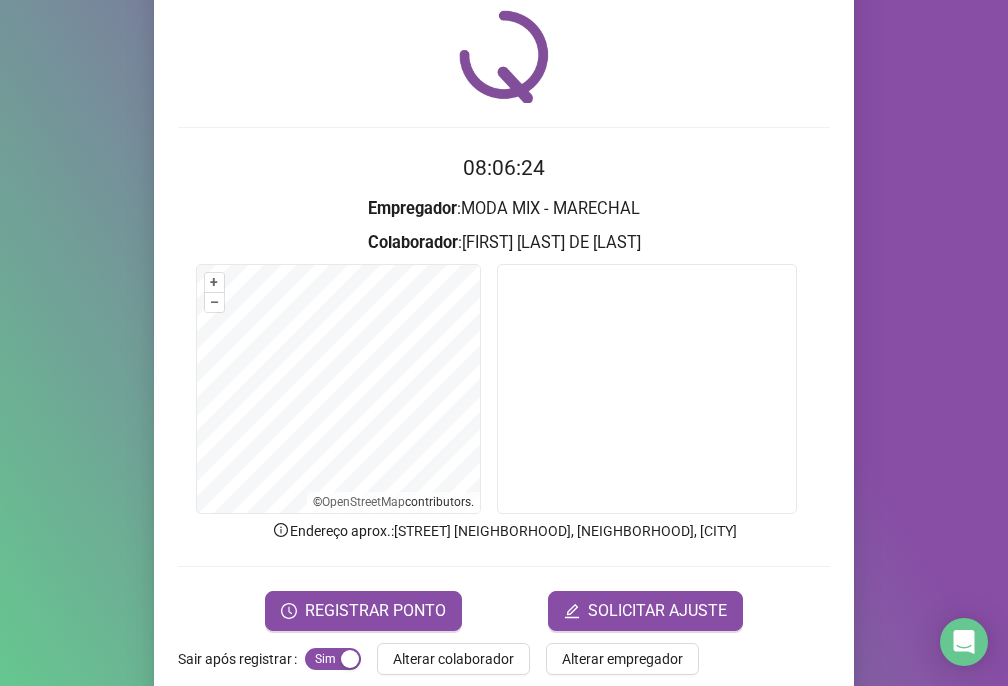 scroll, scrollTop: 95, scrollLeft: 0, axis: vertical 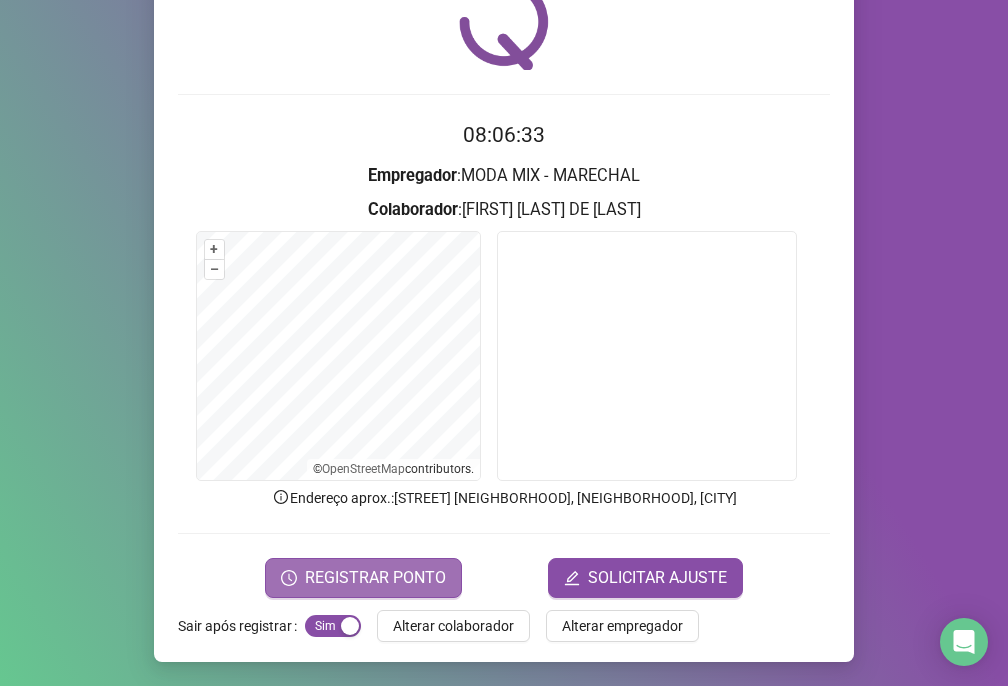 click on "REGISTRAR PONTO" at bounding box center [375, 578] 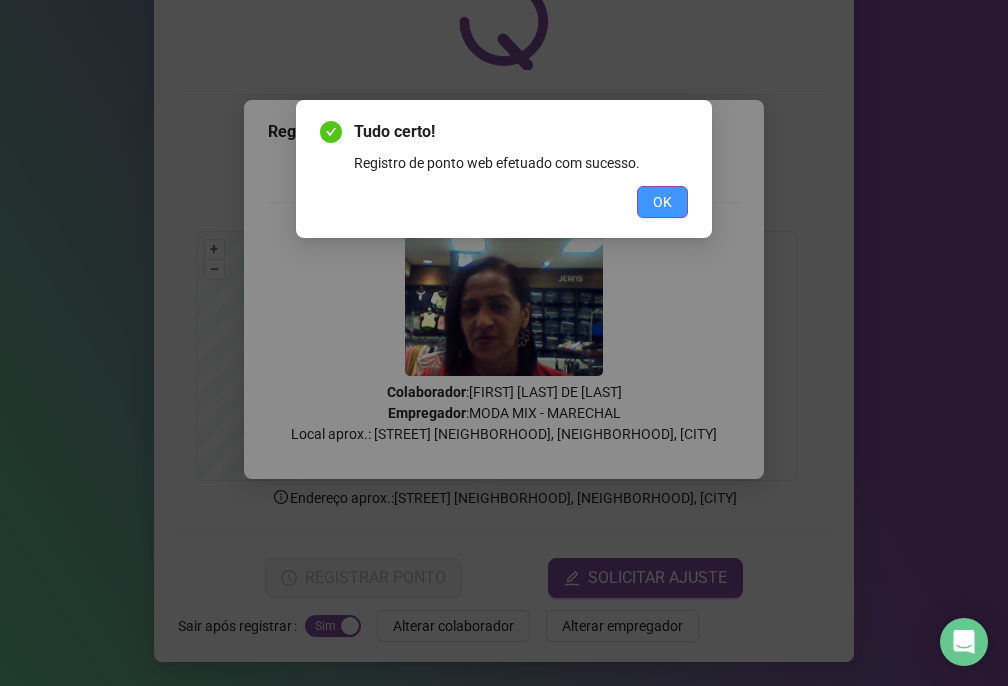 click on "OK" at bounding box center [662, 202] 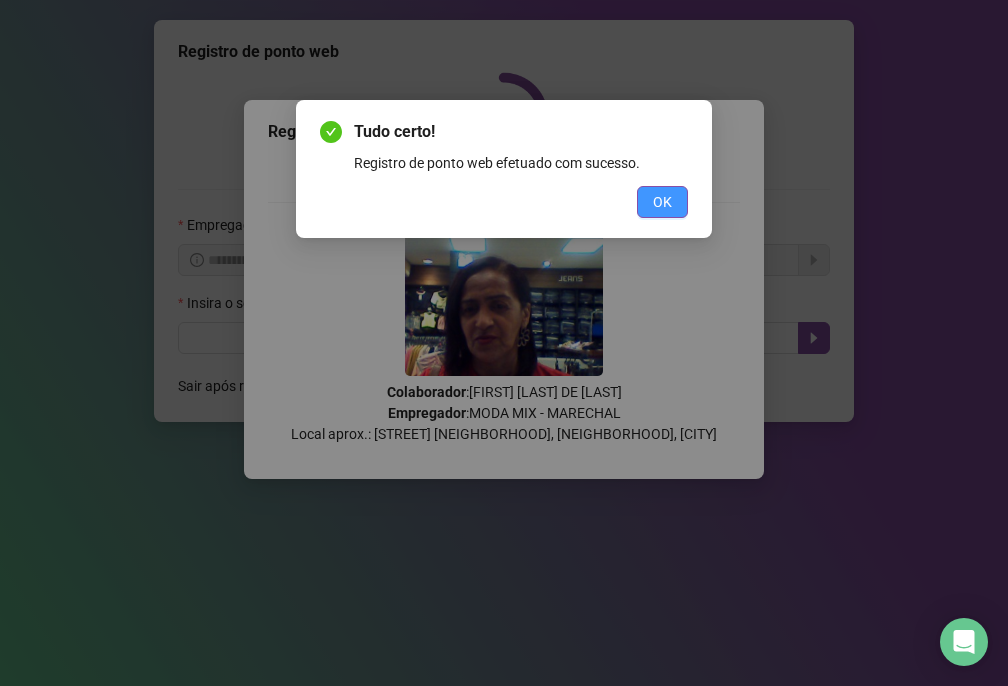 scroll, scrollTop: 0, scrollLeft: 0, axis: both 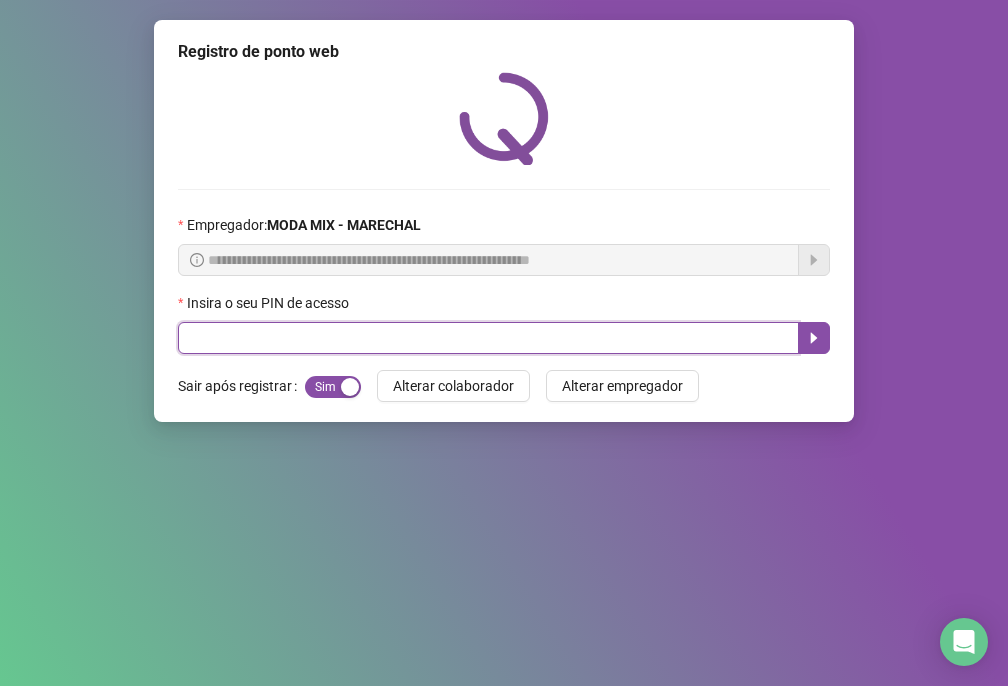 click at bounding box center (488, 338) 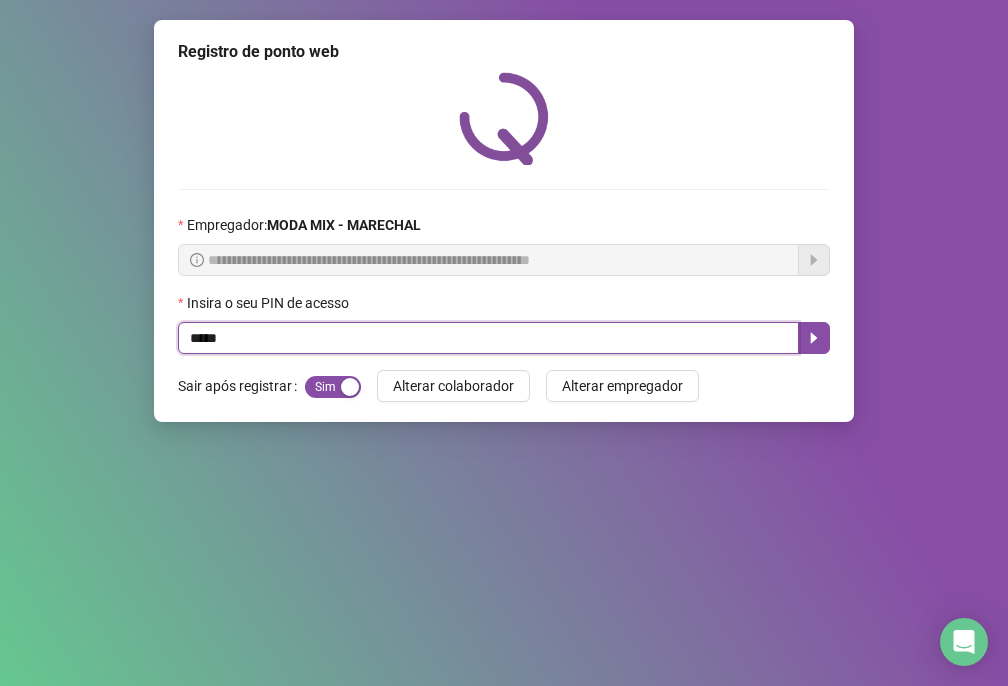 type on "*****" 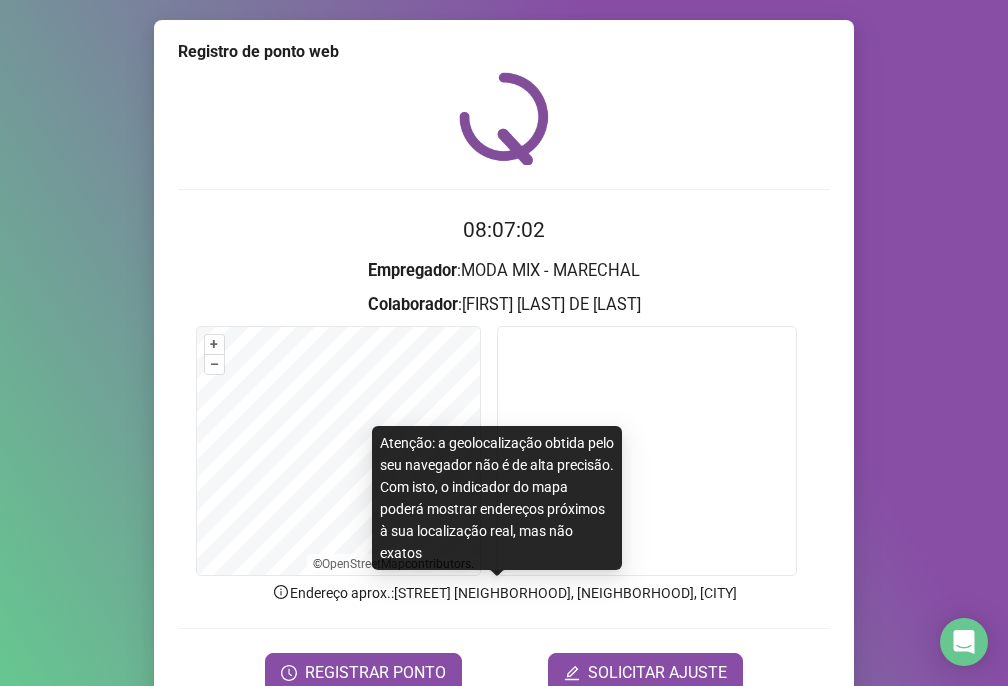 scroll, scrollTop: 95, scrollLeft: 0, axis: vertical 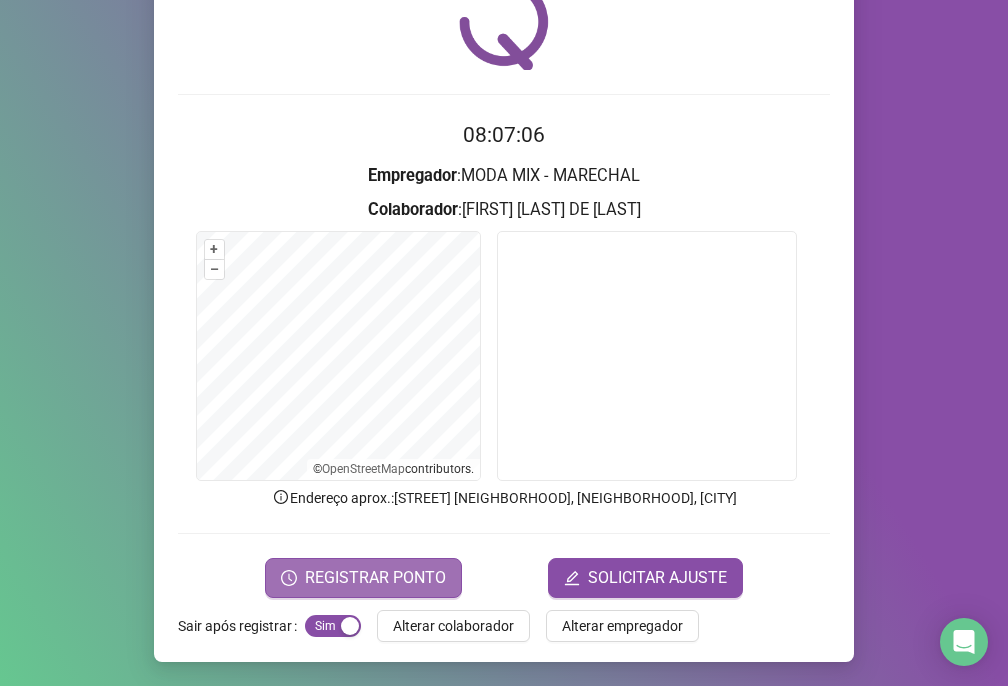 click on "REGISTRAR PONTO" at bounding box center (375, 578) 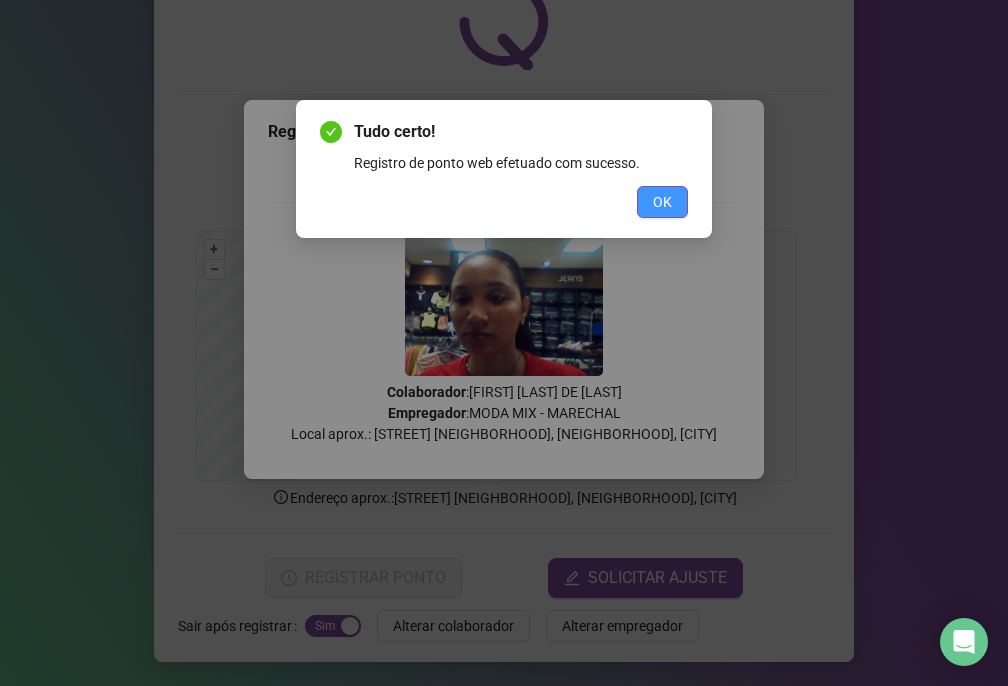 click on "OK" at bounding box center [662, 202] 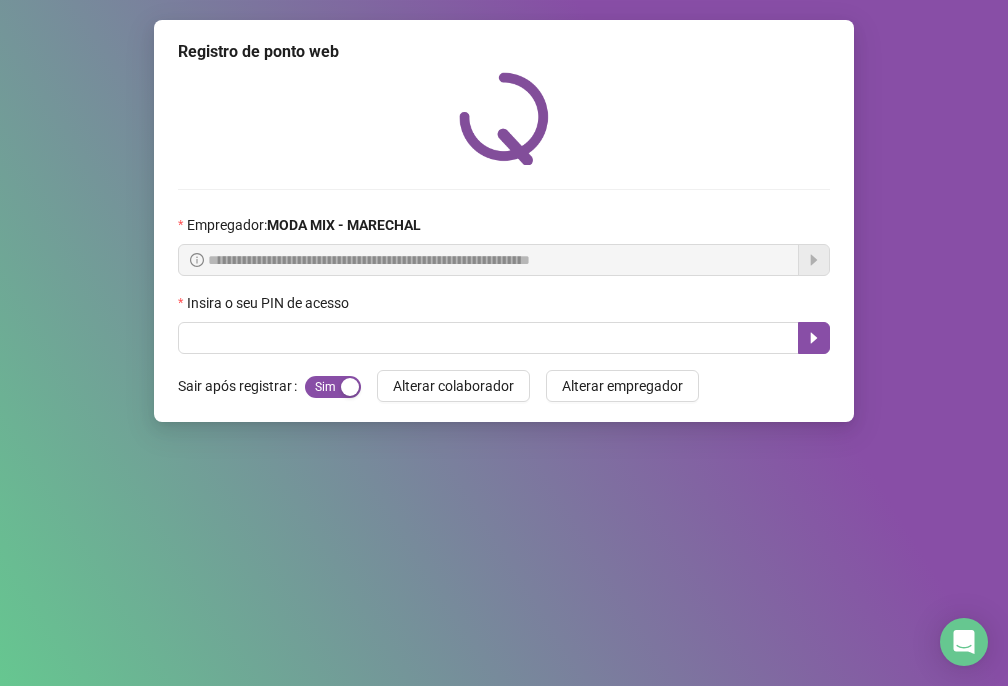 scroll, scrollTop: 0, scrollLeft: 0, axis: both 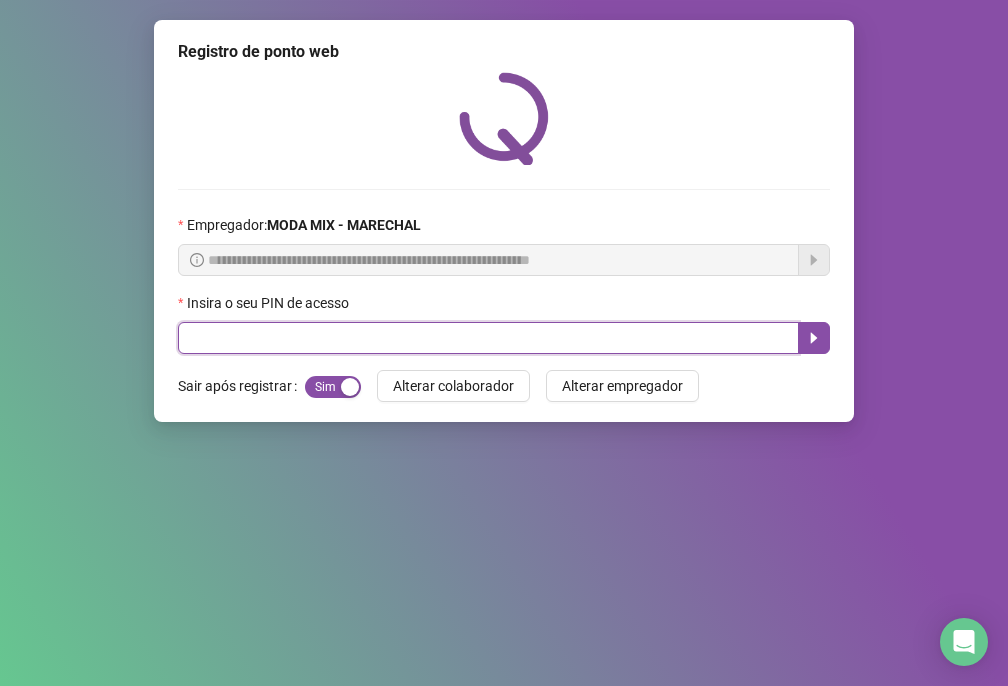 click at bounding box center (488, 338) 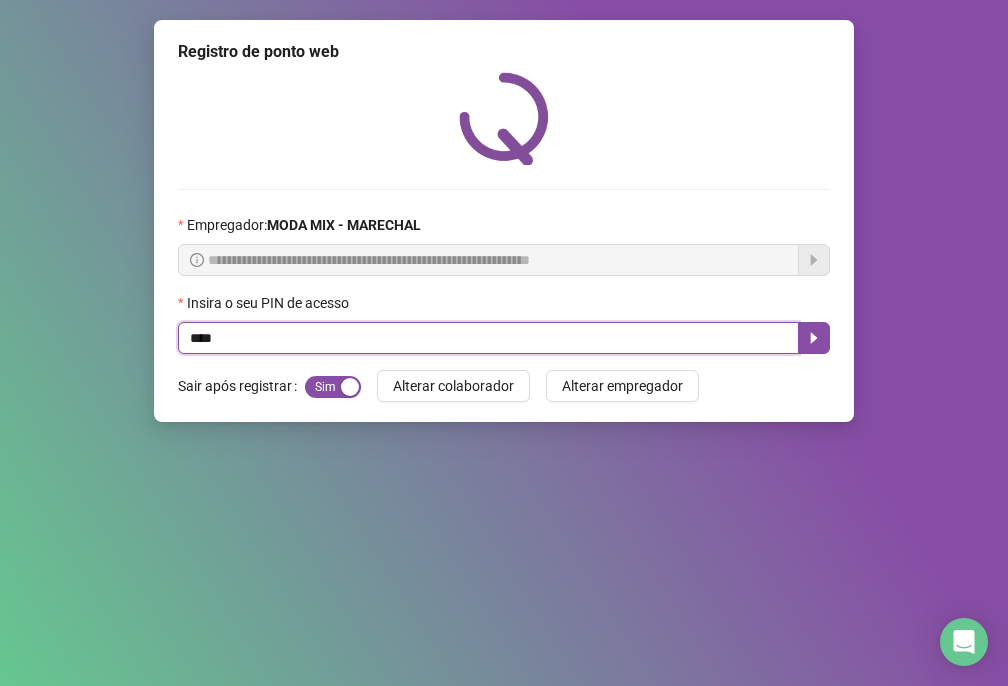 type on "*****" 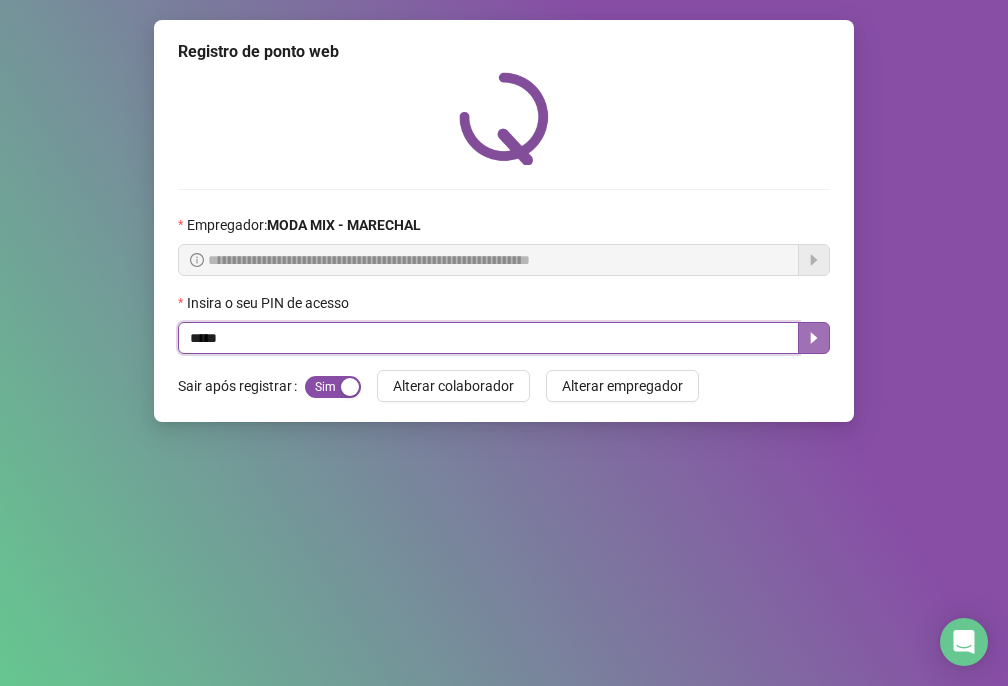 click 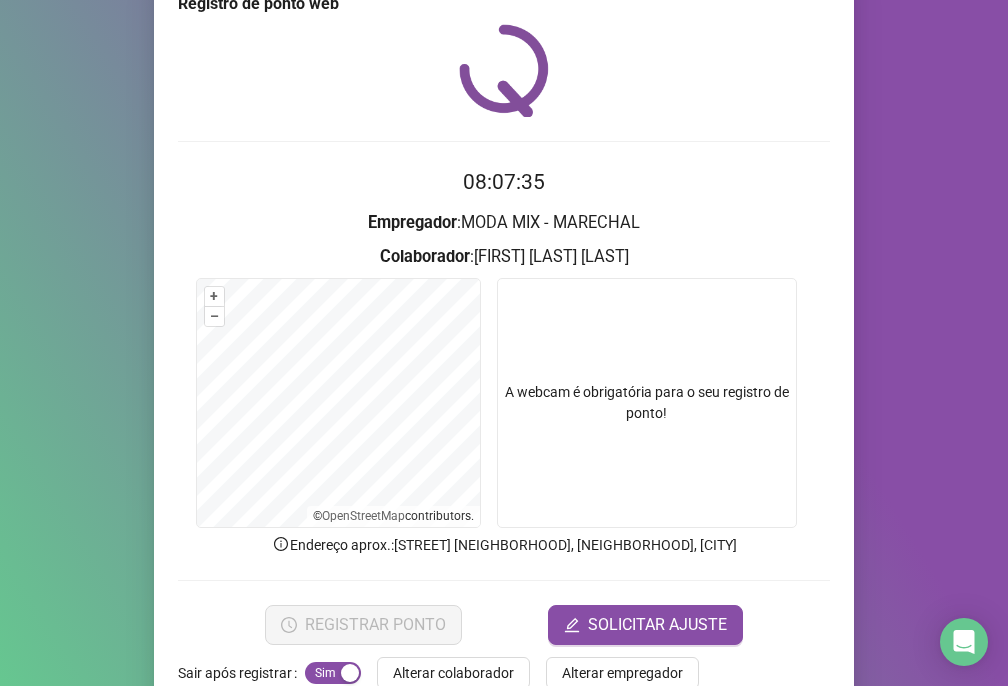 scroll, scrollTop: 95, scrollLeft: 0, axis: vertical 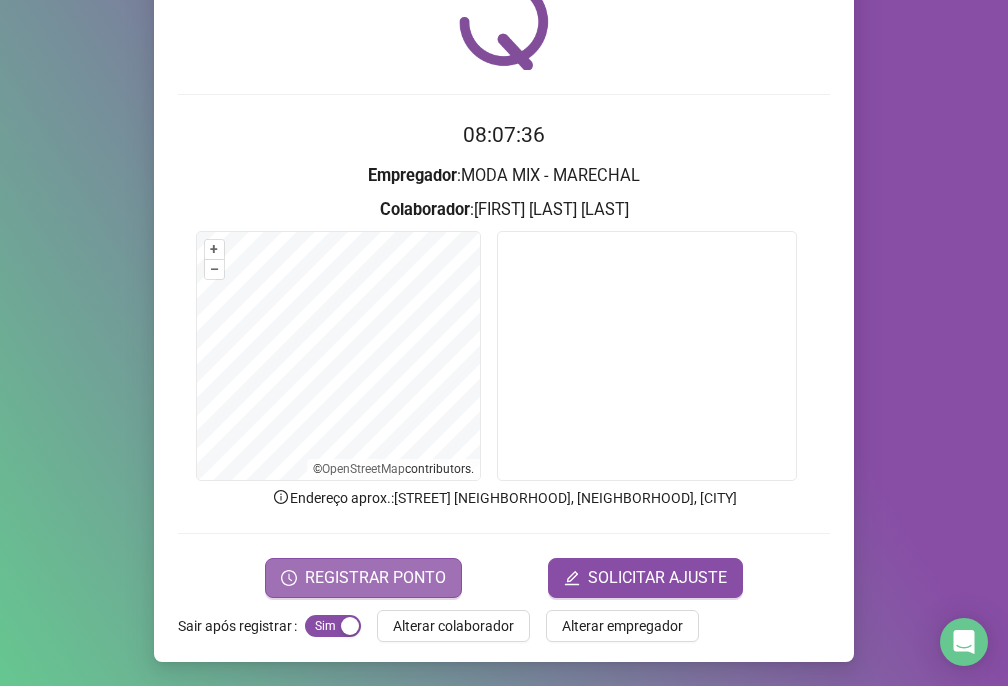 click on "REGISTRAR PONTO" at bounding box center (375, 578) 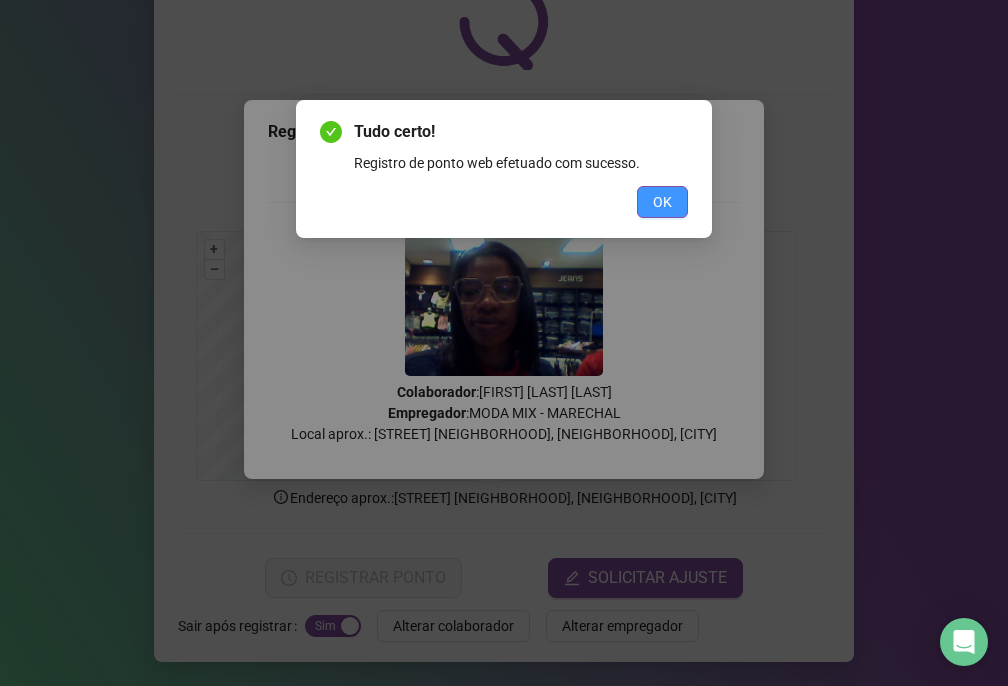 click on "OK" at bounding box center (662, 202) 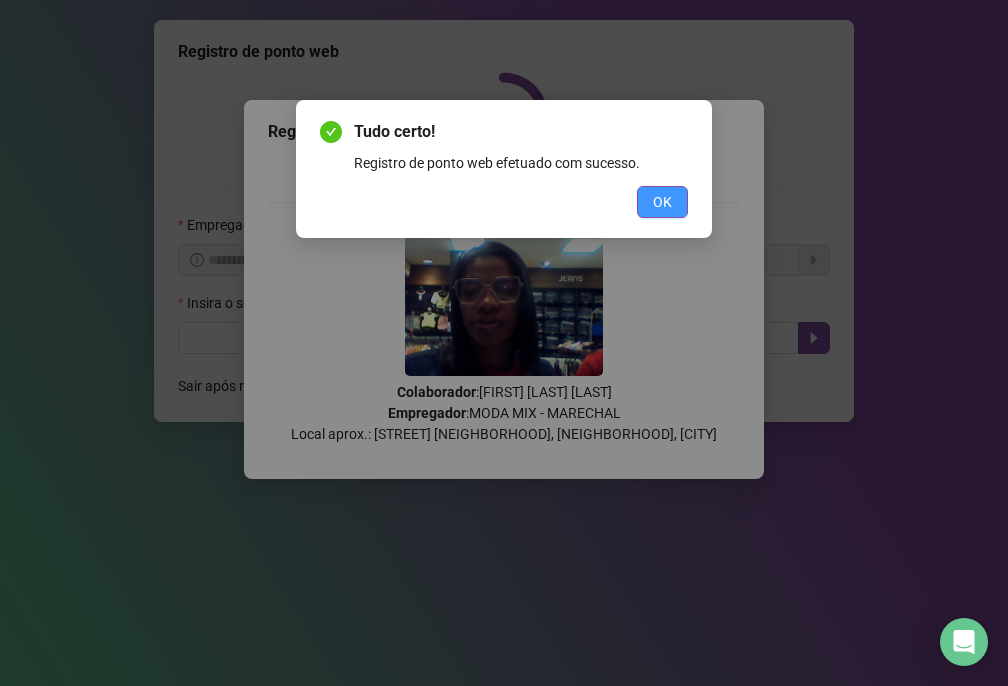 scroll, scrollTop: 0, scrollLeft: 0, axis: both 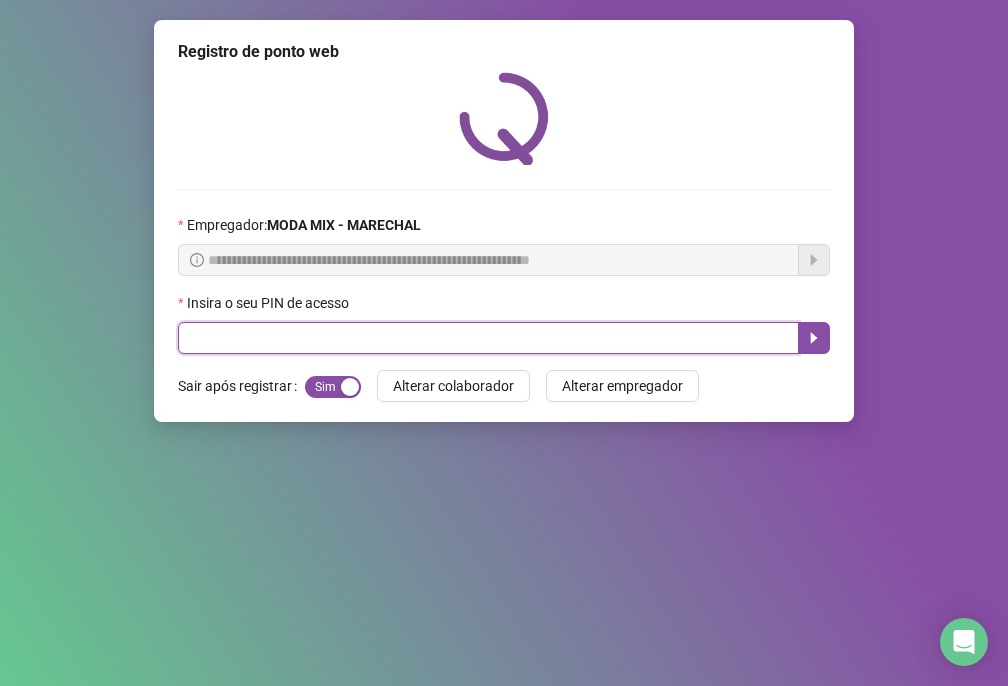 click at bounding box center [488, 338] 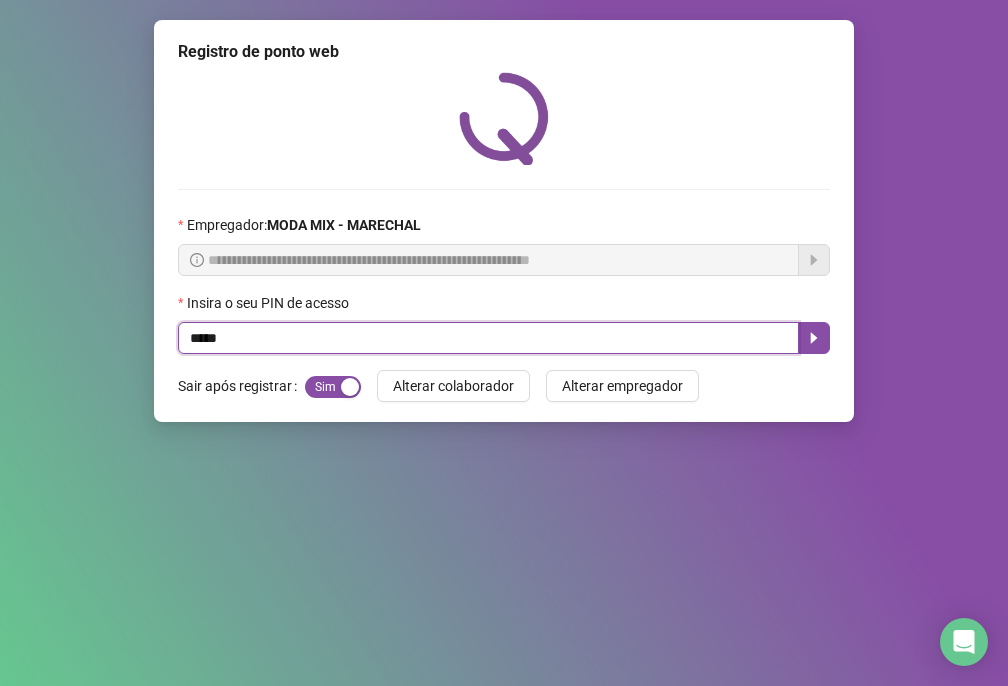 type on "*****" 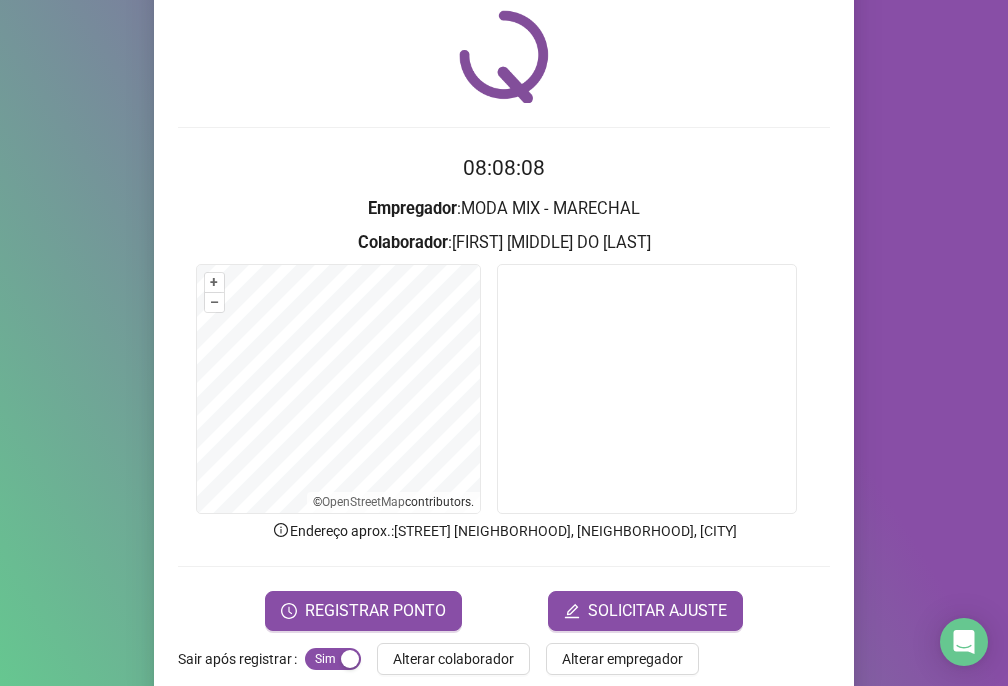 scroll, scrollTop: 95, scrollLeft: 0, axis: vertical 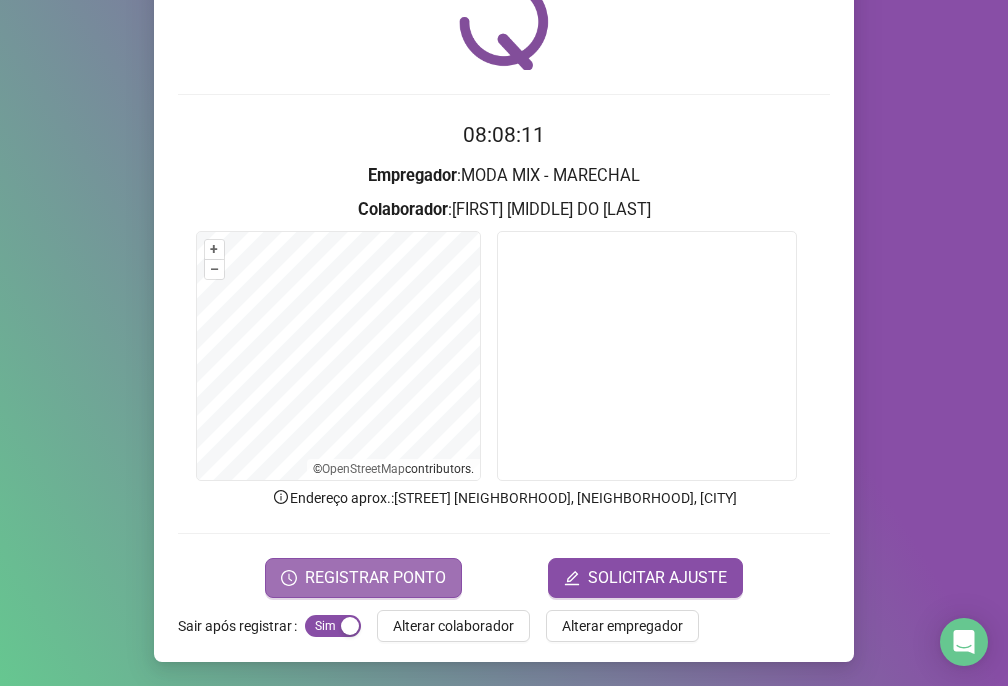click on "REGISTRAR PONTO" at bounding box center (375, 578) 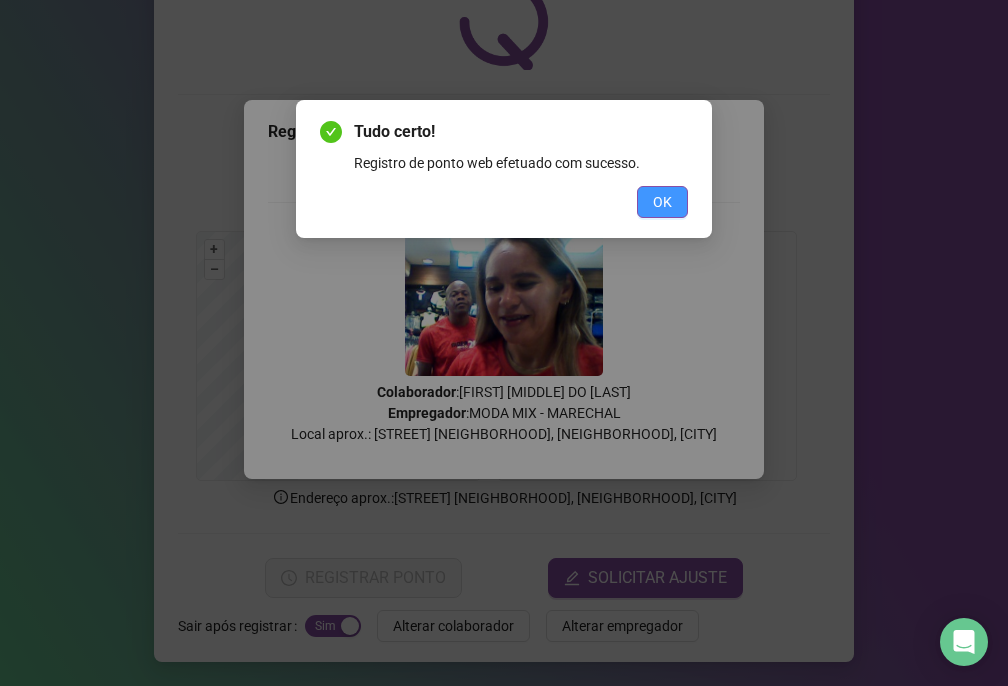 click on "OK" at bounding box center (662, 202) 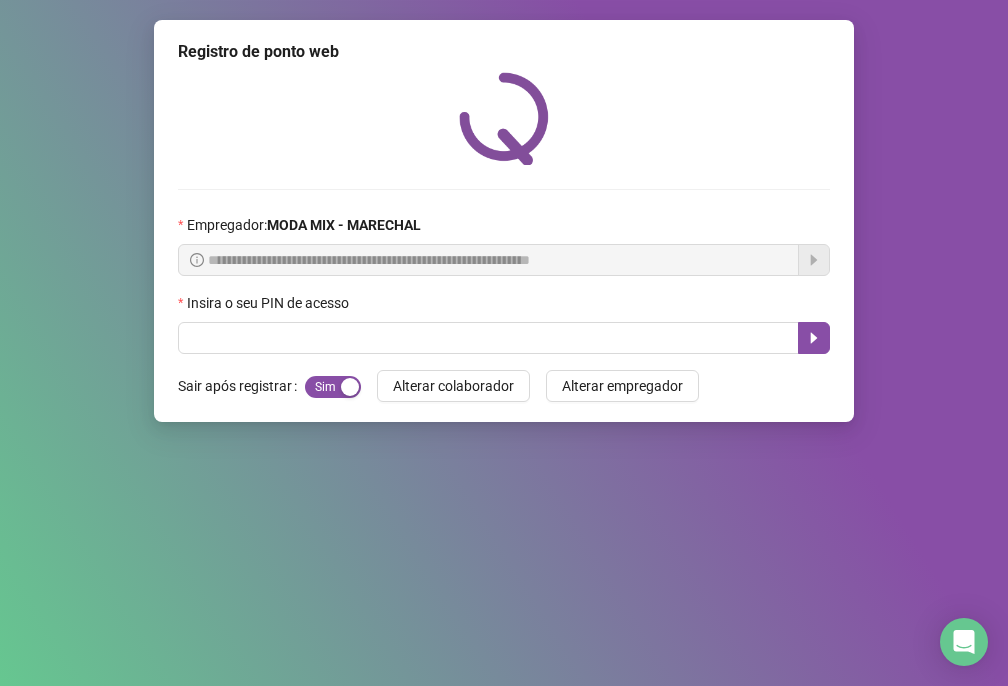 scroll, scrollTop: 0, scrollLeft: 0, axis: both 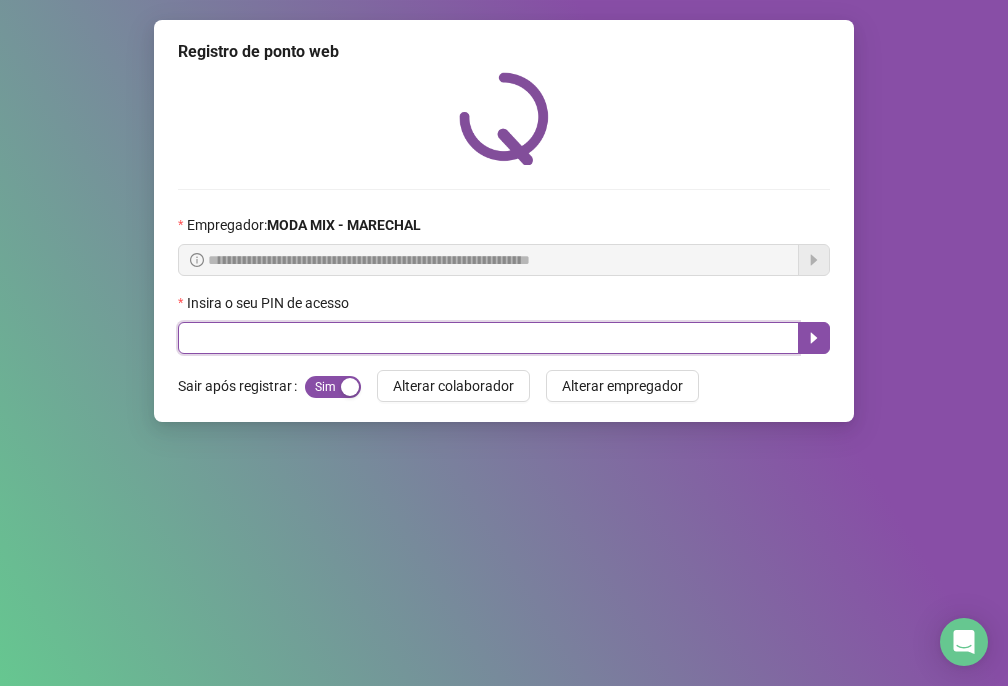 click at bounding box center [488, 338] 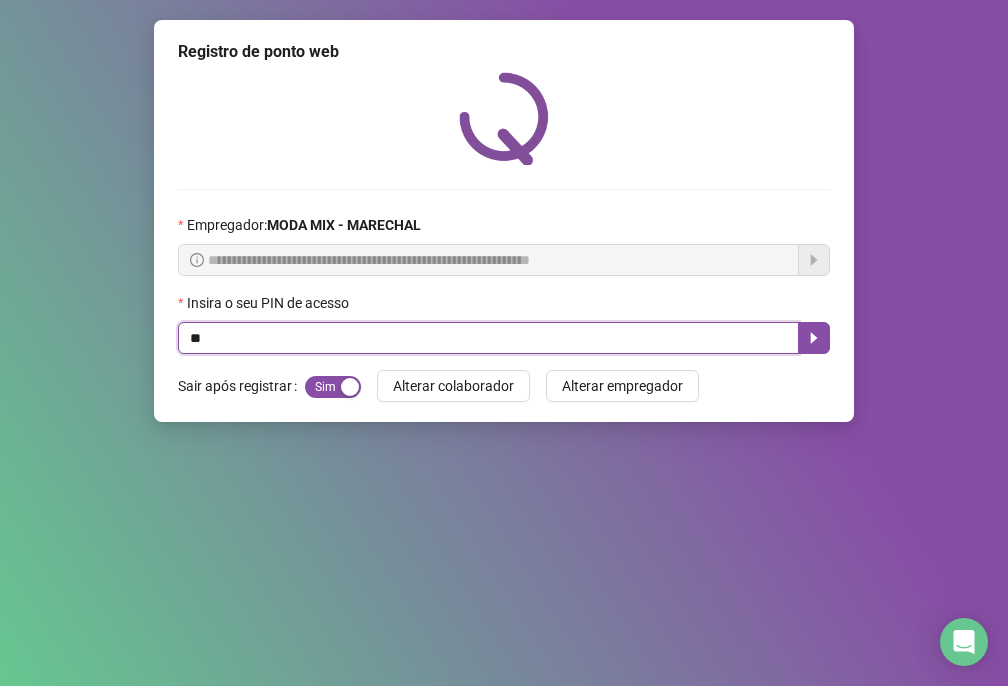 type on "*" 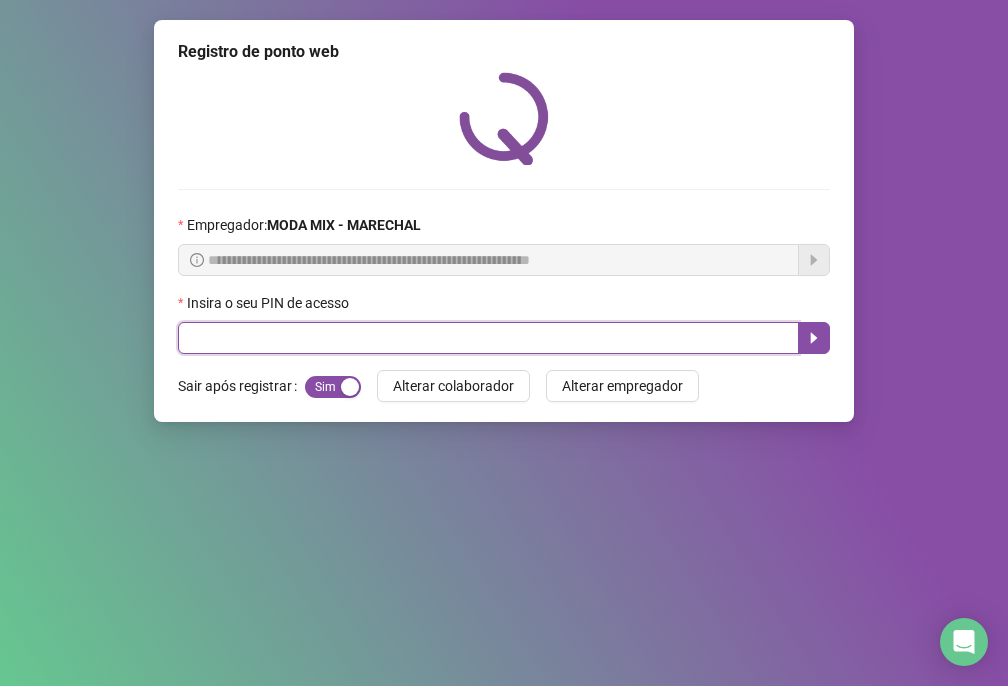 click at bounding box center [488, 338] 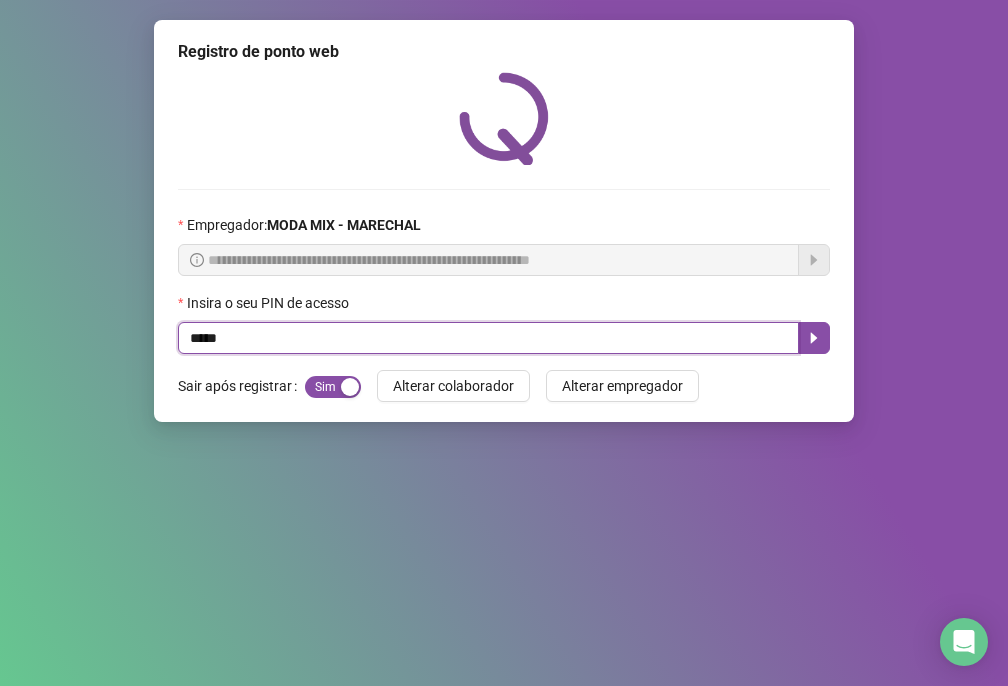 type on "*****" 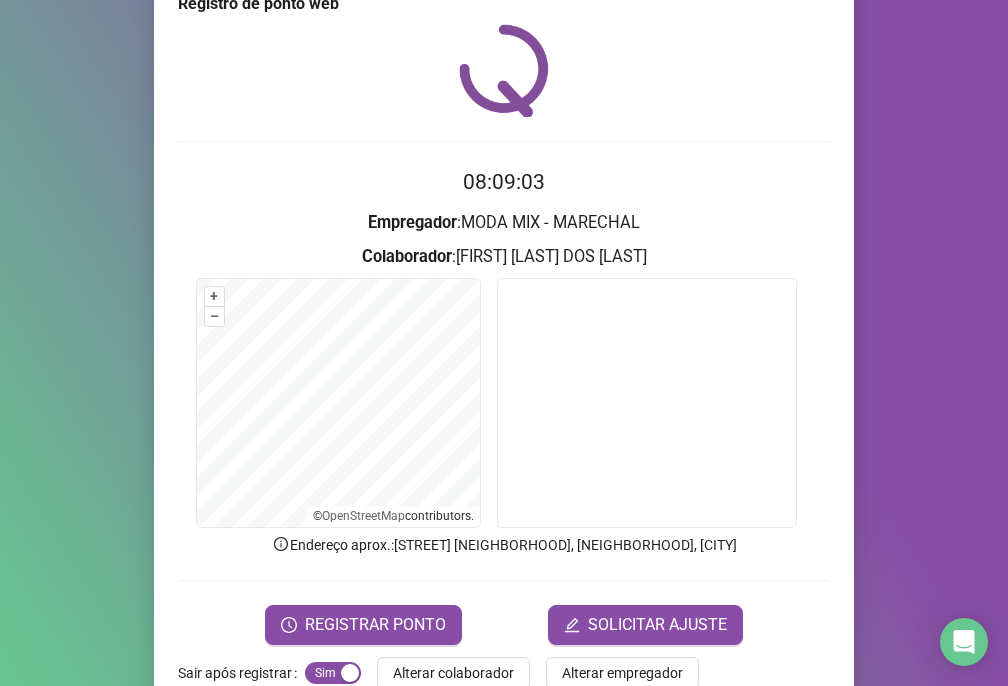scroll, scrollTop: 95, scrollLeft: 0, axis: vertical 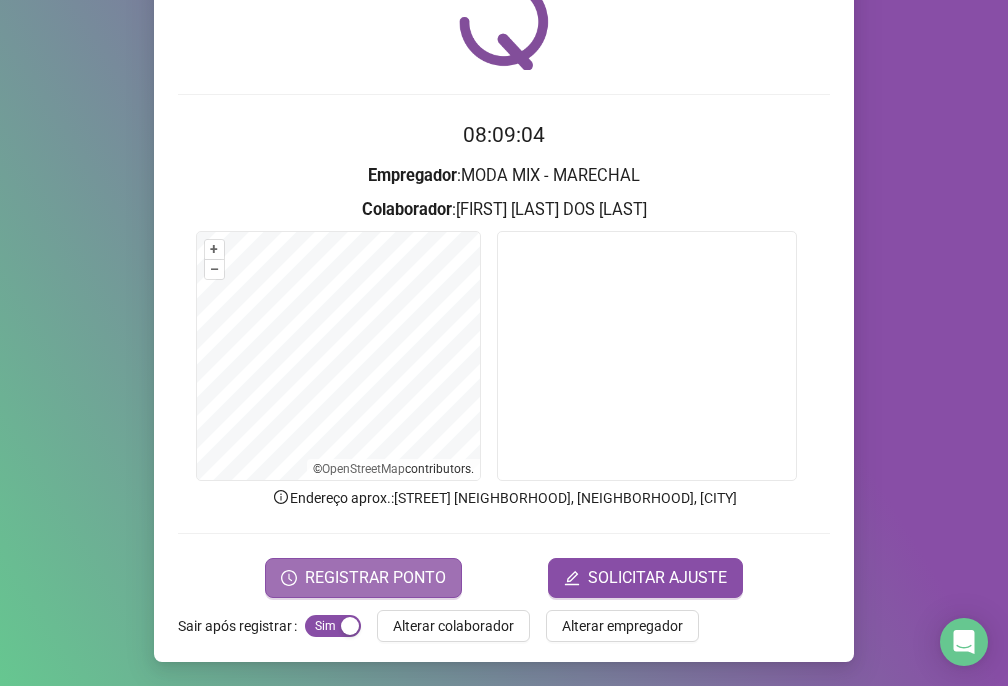 click on "REGISTRAR PONTO" at bounding box center [363, 578] 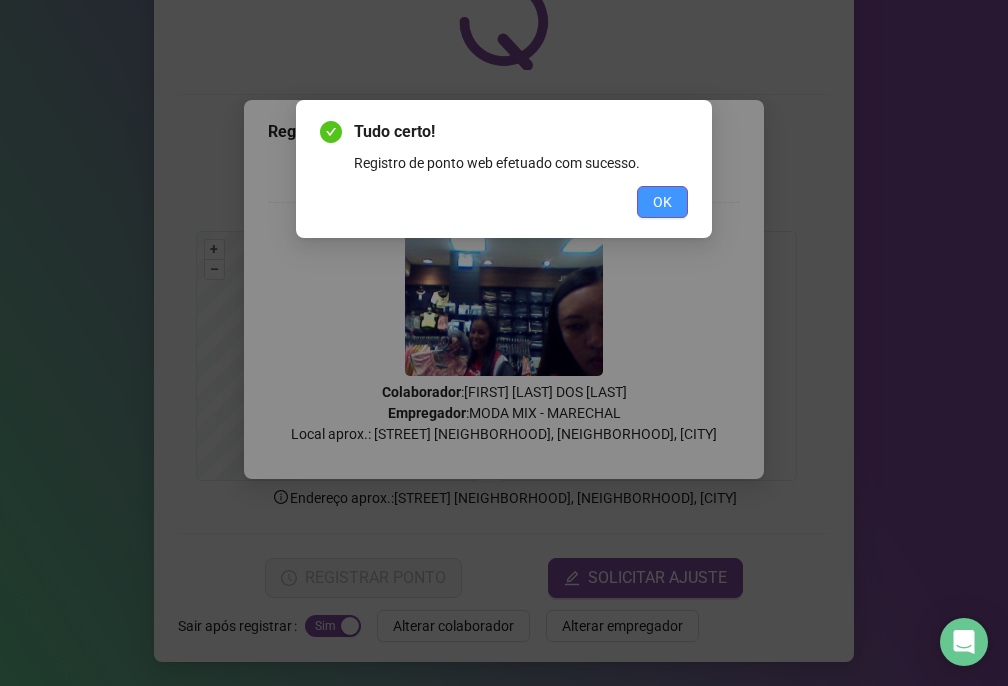 click on "OK" at bounding box center (662, 202) 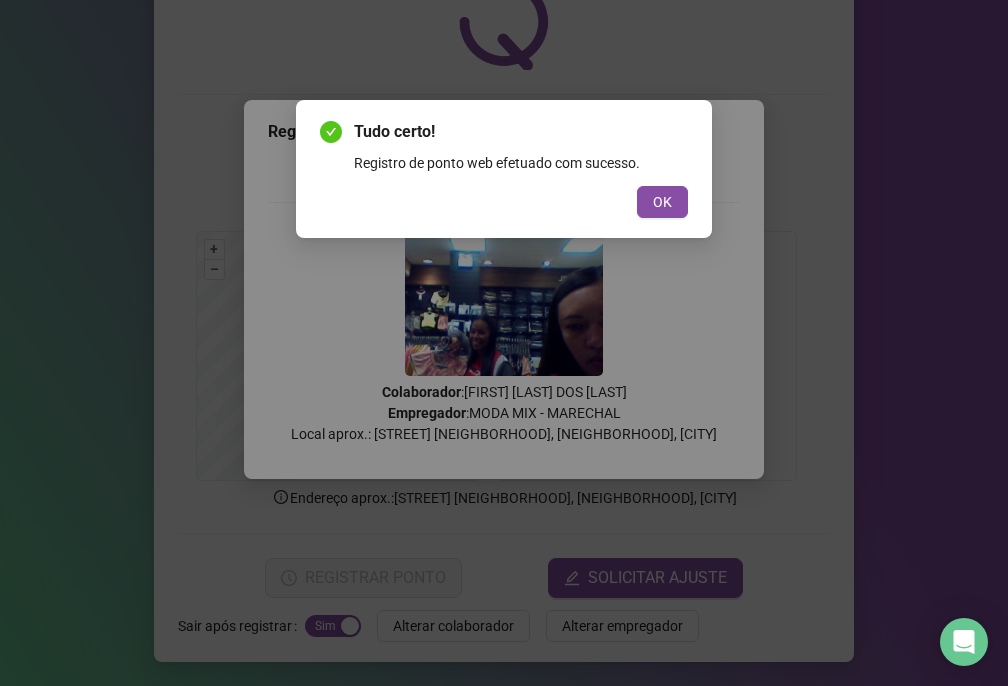 scroll, scrollTop: 0, scrollLeft: 0, axis: both 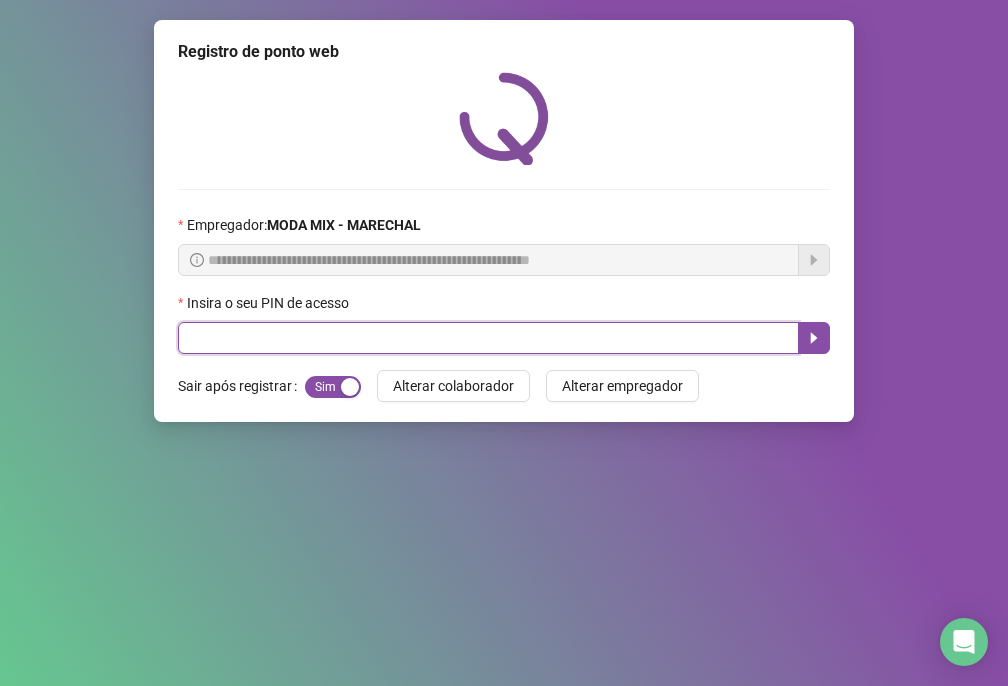 click at bounding box center (488, 338) 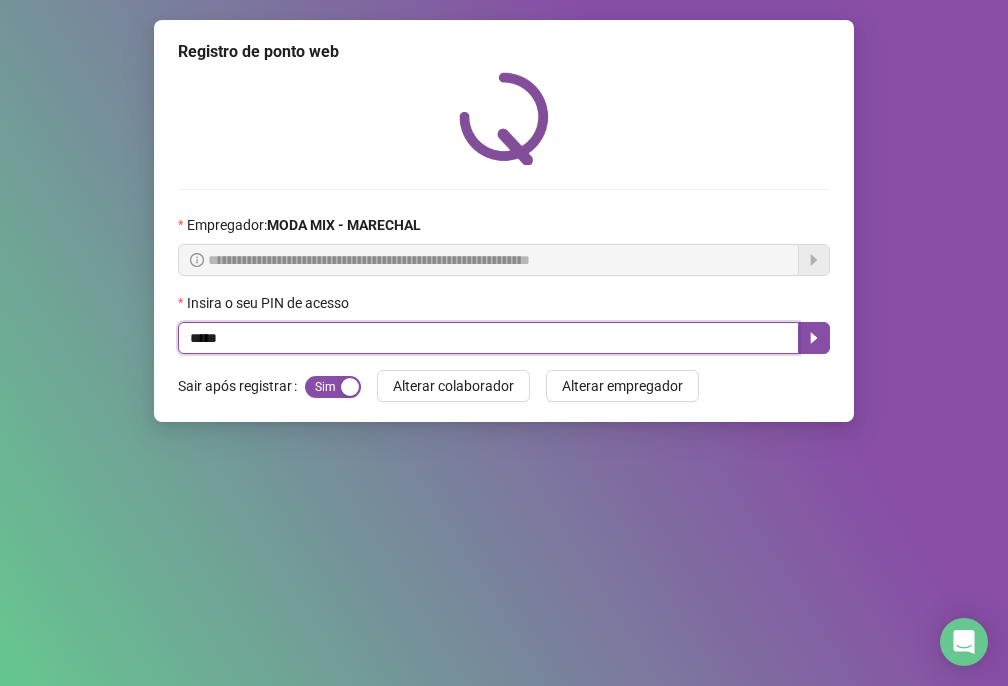 type on "*****" 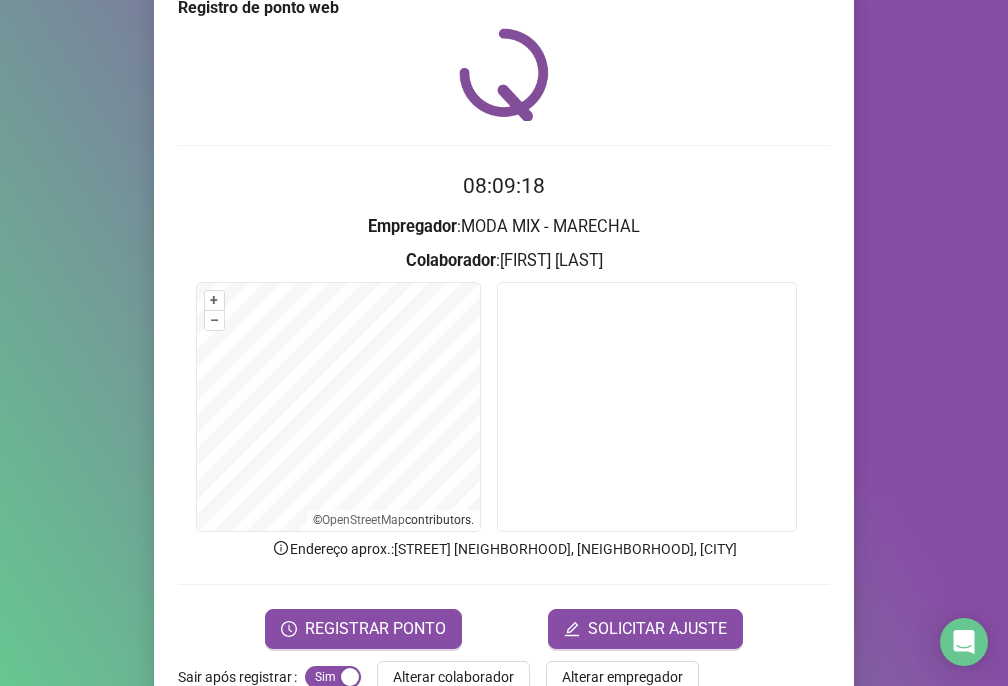 scroll, scrollTop: 95, scrollLeft: 0, axis: vertical 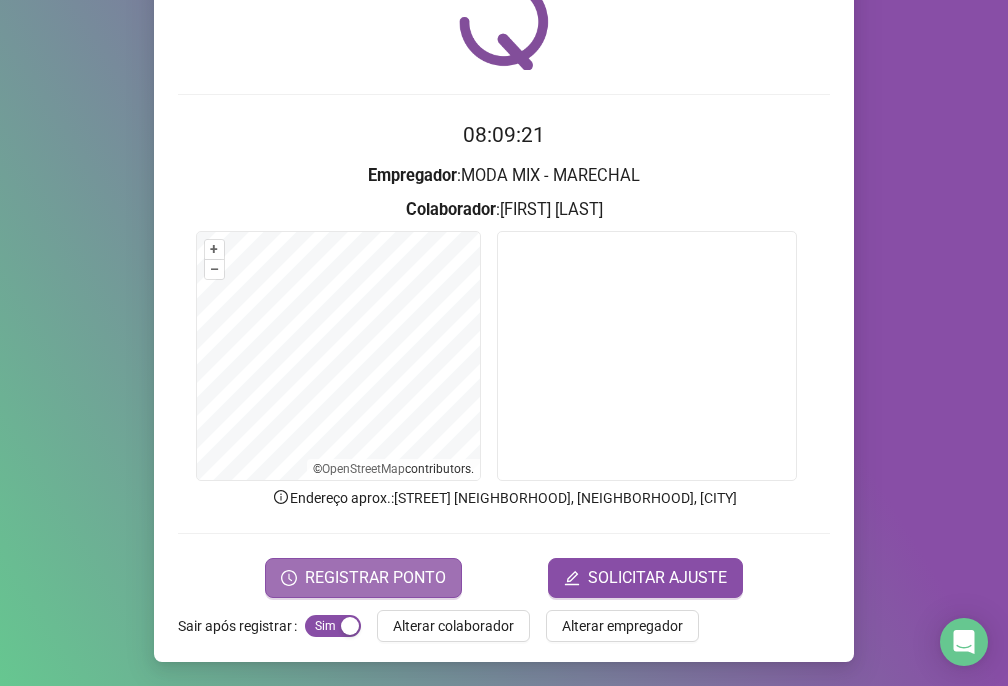 click on "REGISTRAR PONTO" at bounding box center (375, 578) 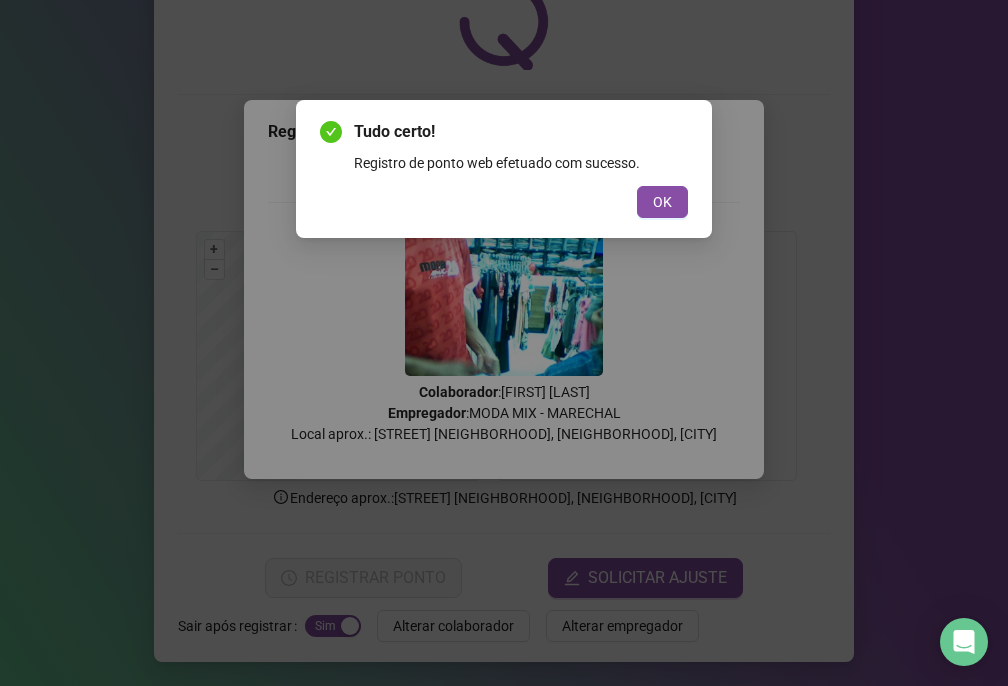 click on "Tudo certo! Registro de ponto web efetuado com sucesso. OK" at bounding box center (504, 169) 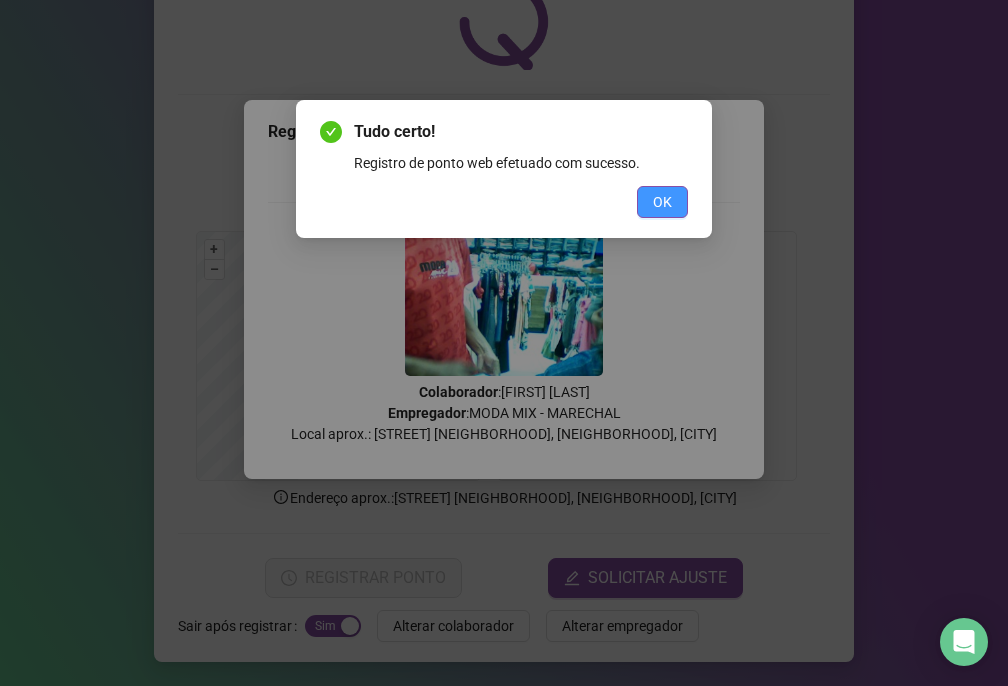 click on "OK" at bounding box center [662, 202] 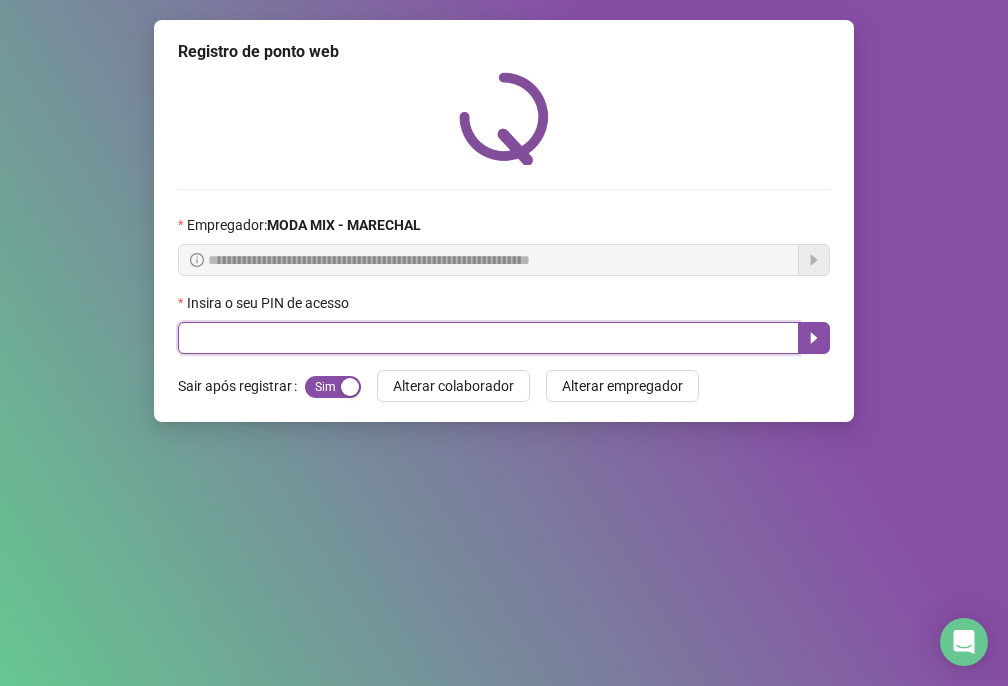 click at bounding box center (488, 338) 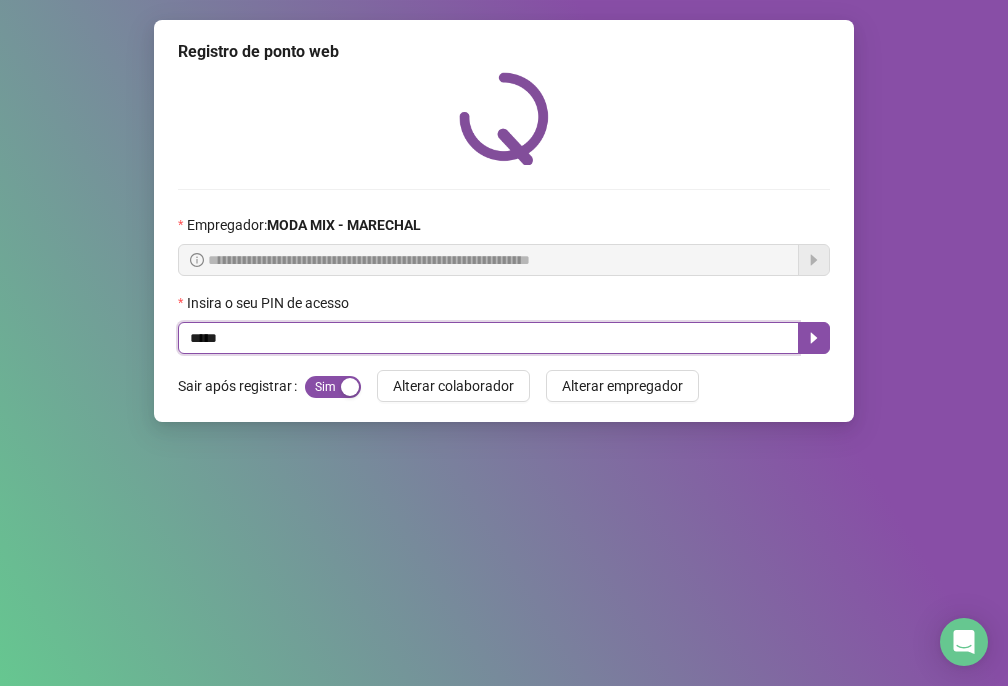 type on "*****" 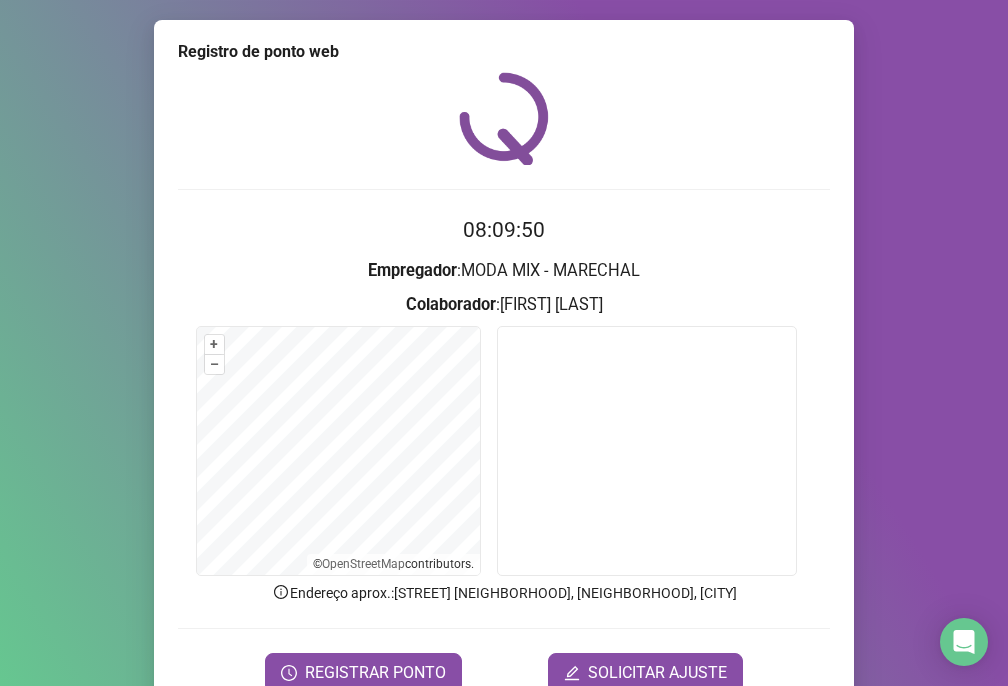 scroll, scrollTop: 95, scrollLeft: 0, axis: vertical 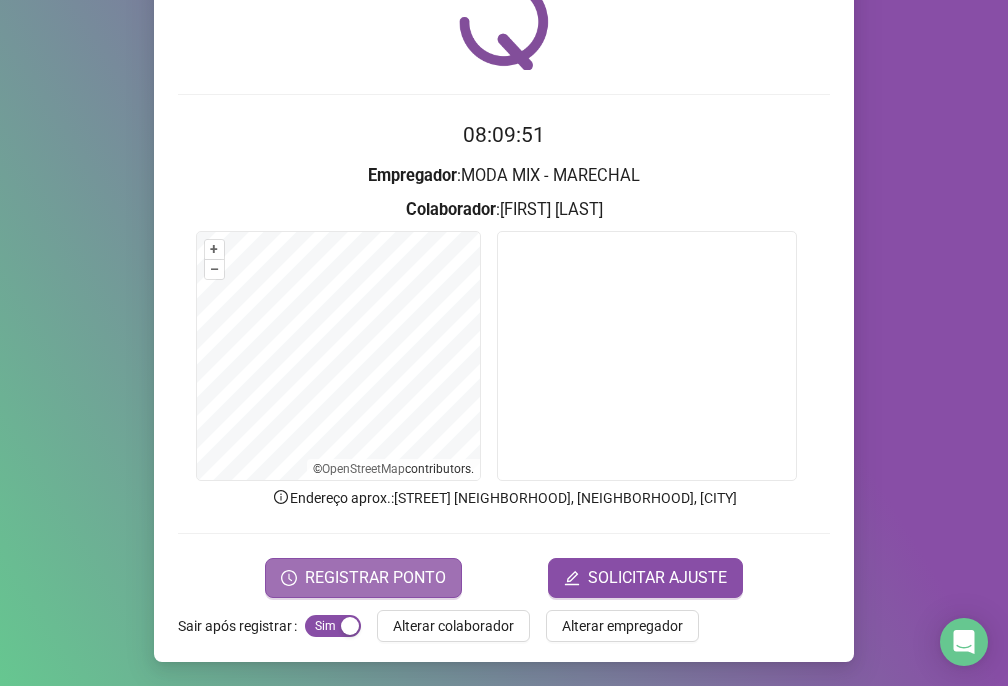 click on "REGISTRAR PONTO" at bounding box center [375, 578] 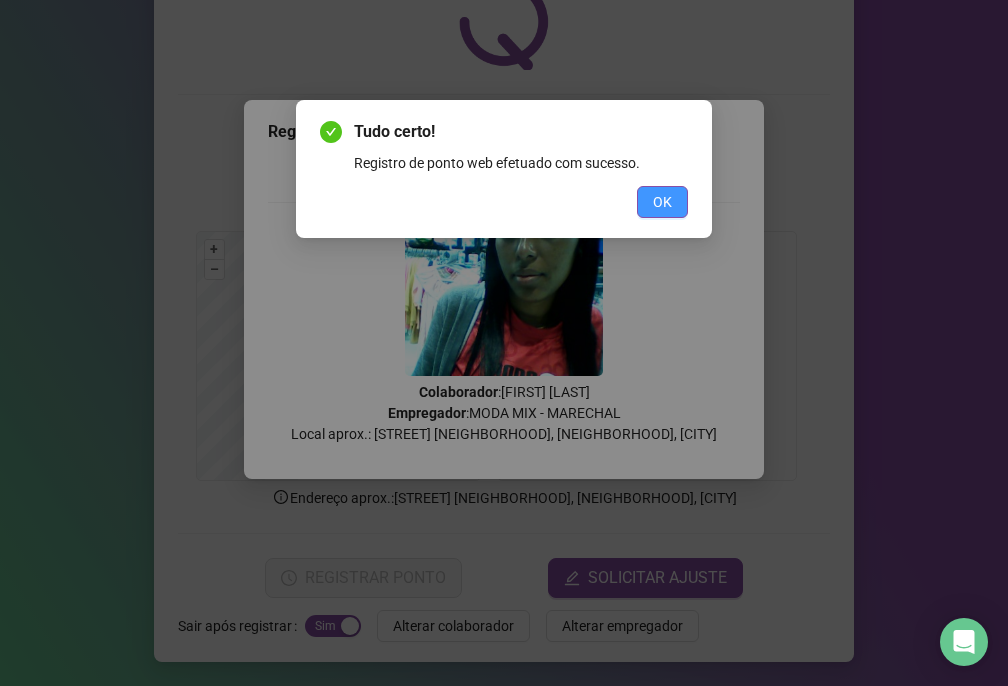 click on "OK" at bounding box center [662, 202] 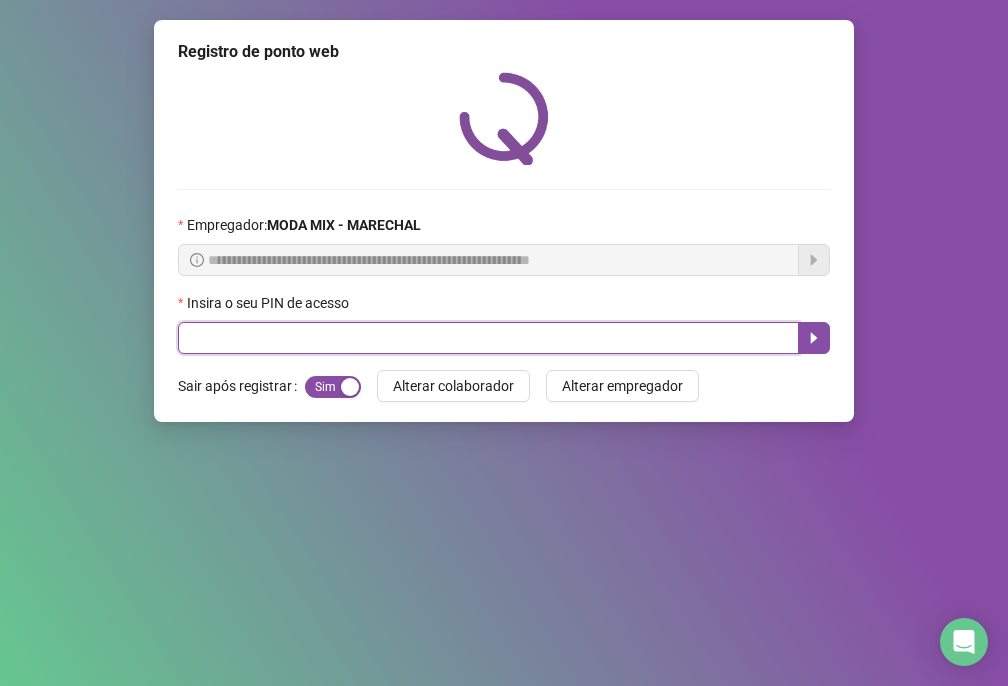 click at bounding box center (488, 338) 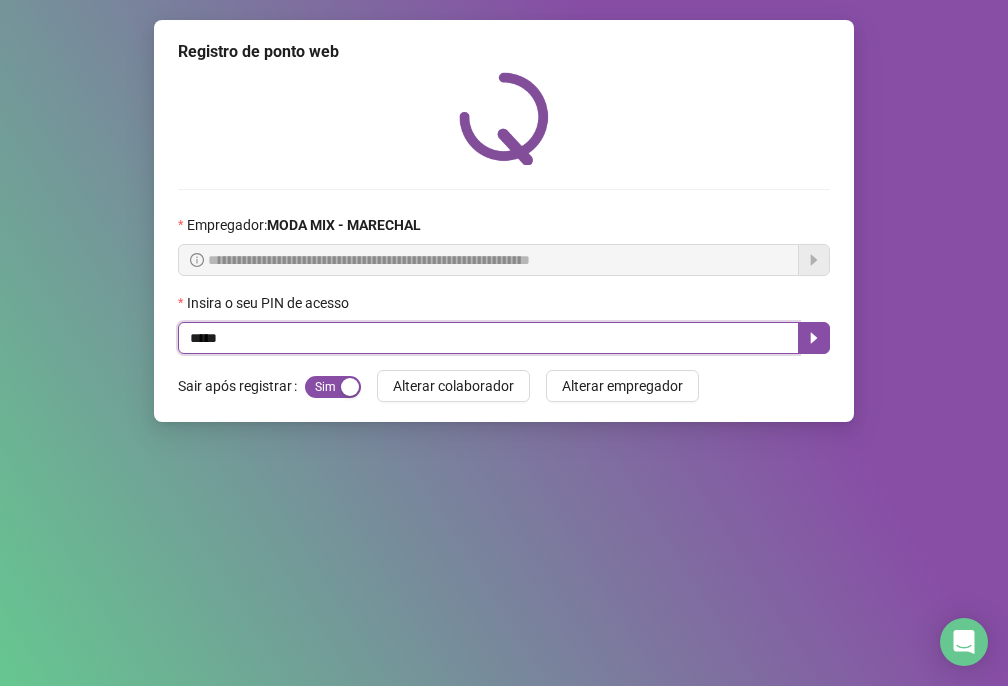 type on "*****" 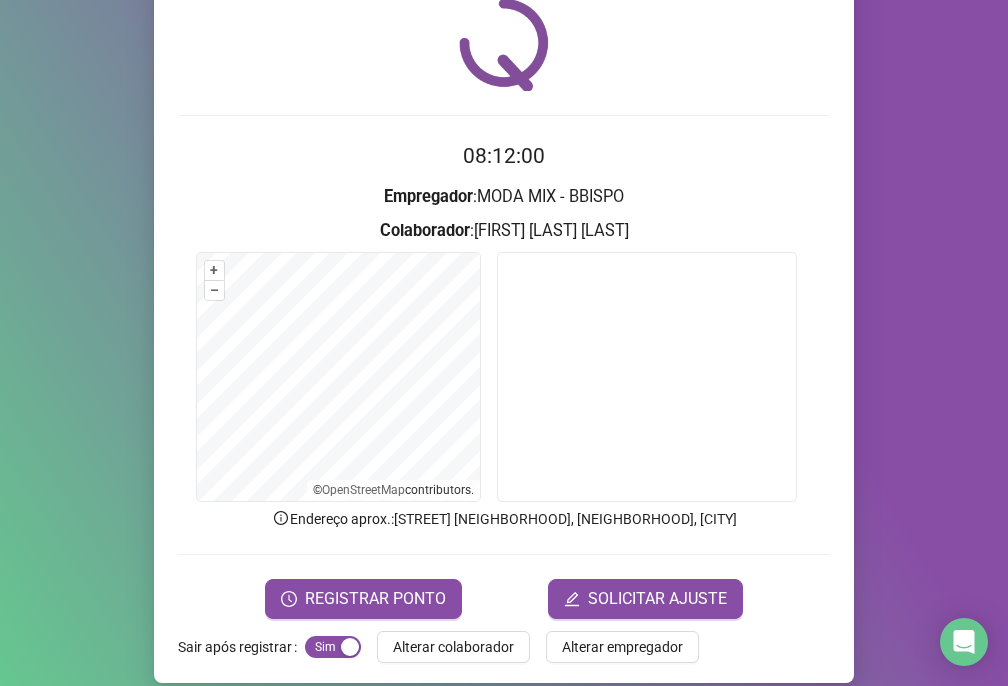 scroll, scrollTop: 95, scrollLeft: 0, axis: vertical 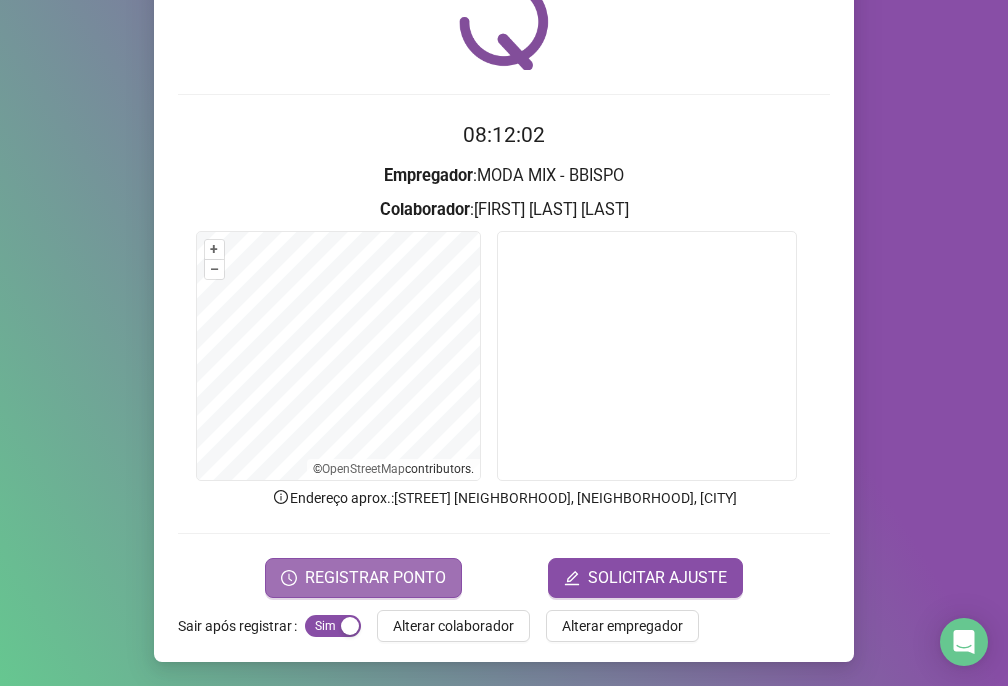 click on "REGISTRAR PONTO" at bounding box center [375, 578] 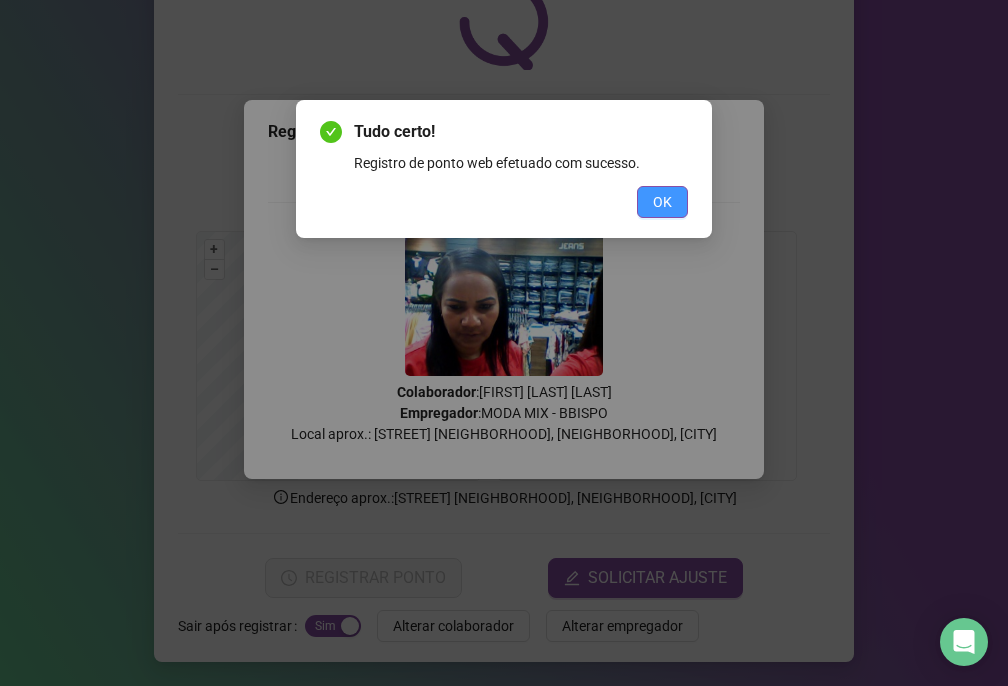 drag, startPoint x: 649, startPoint y: 211, endPoint x: 654, endPoint y: 198, distance: 13.928389 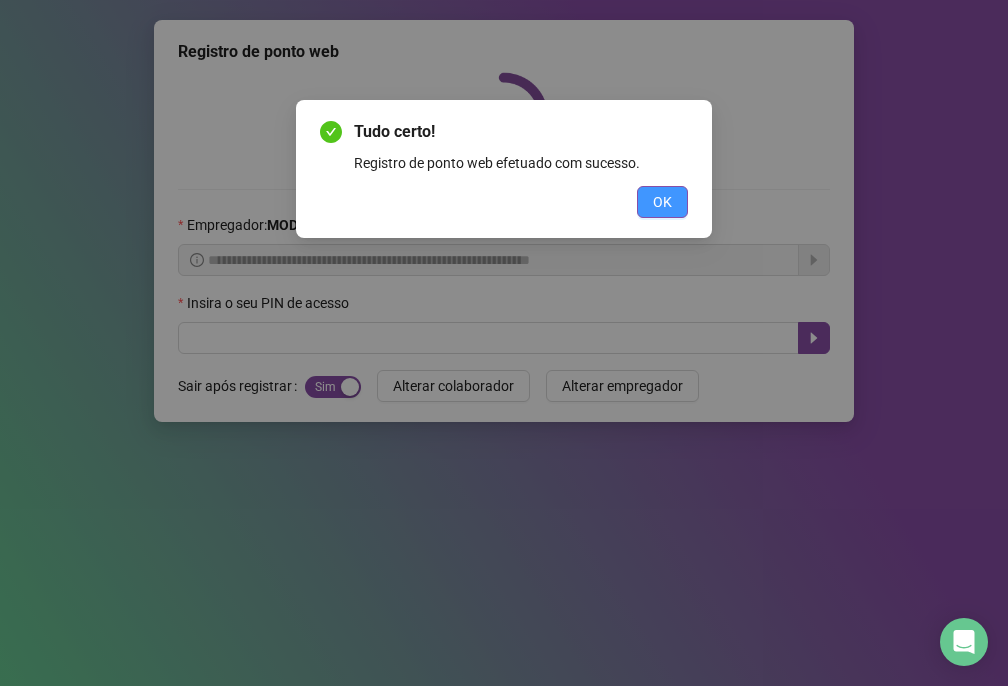 scroll, scrollTop: 0, scrollLeft: 0, axis: both 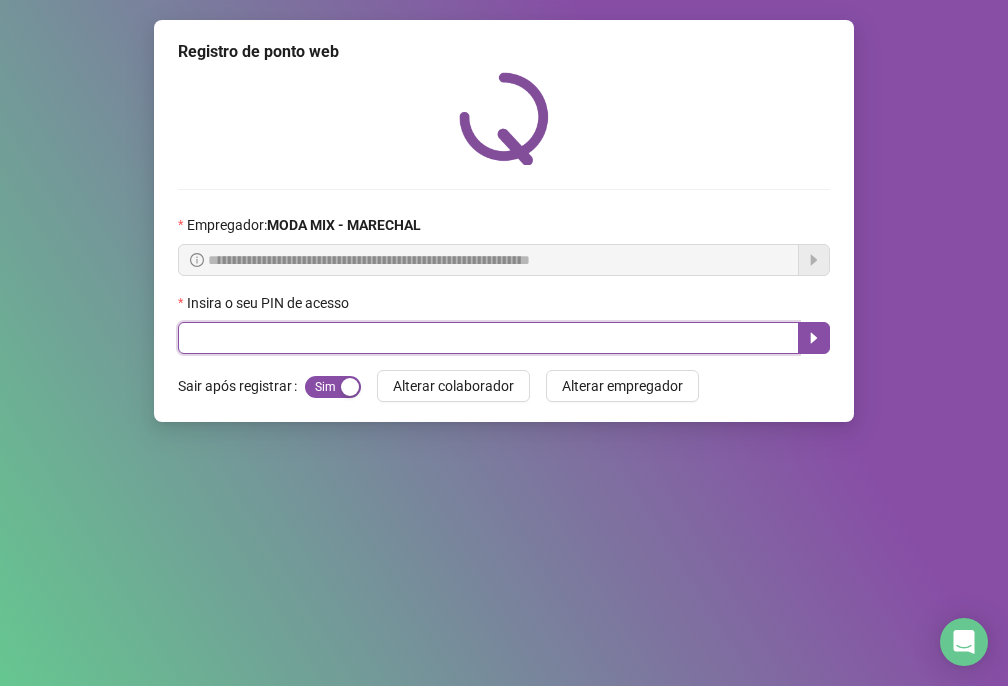 click at bounding box center [488, 338] 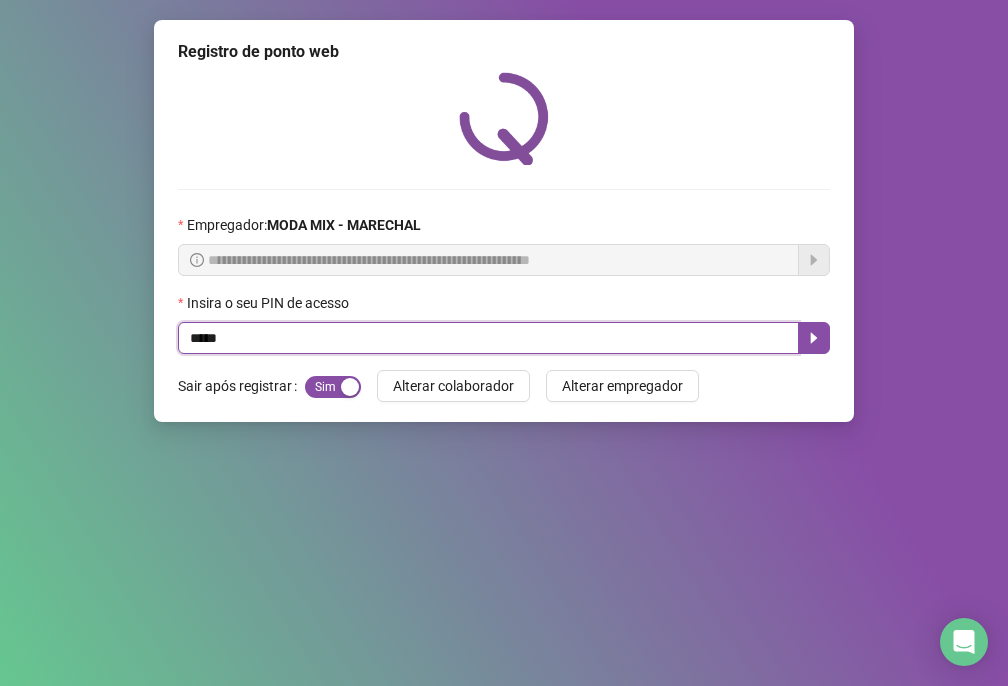 type on "*****" 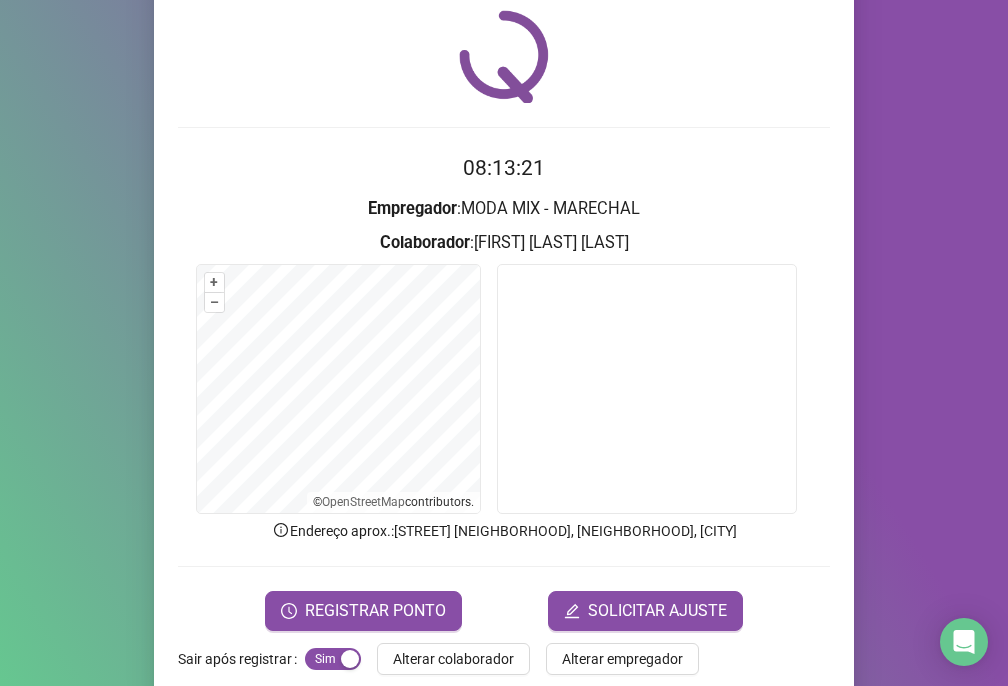 scroll, scrollTop: 95, scrollLeft: 0, axis: vertical 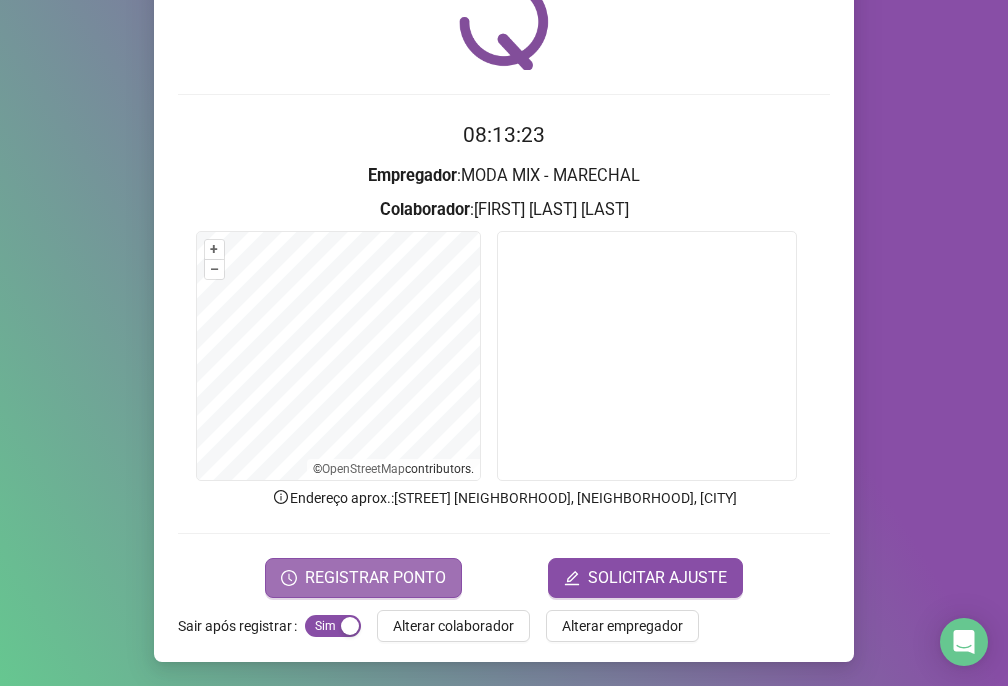 click on "REGISTRAR PONTO" at bounding box center [375, 578] 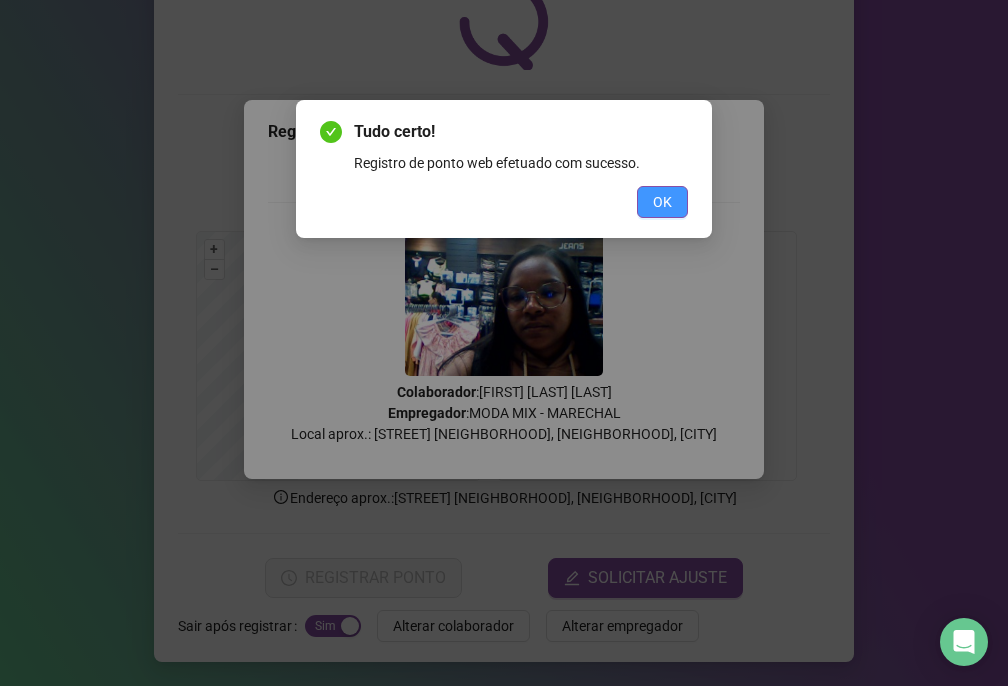 click on "OK" at bounding box center (662, 202) 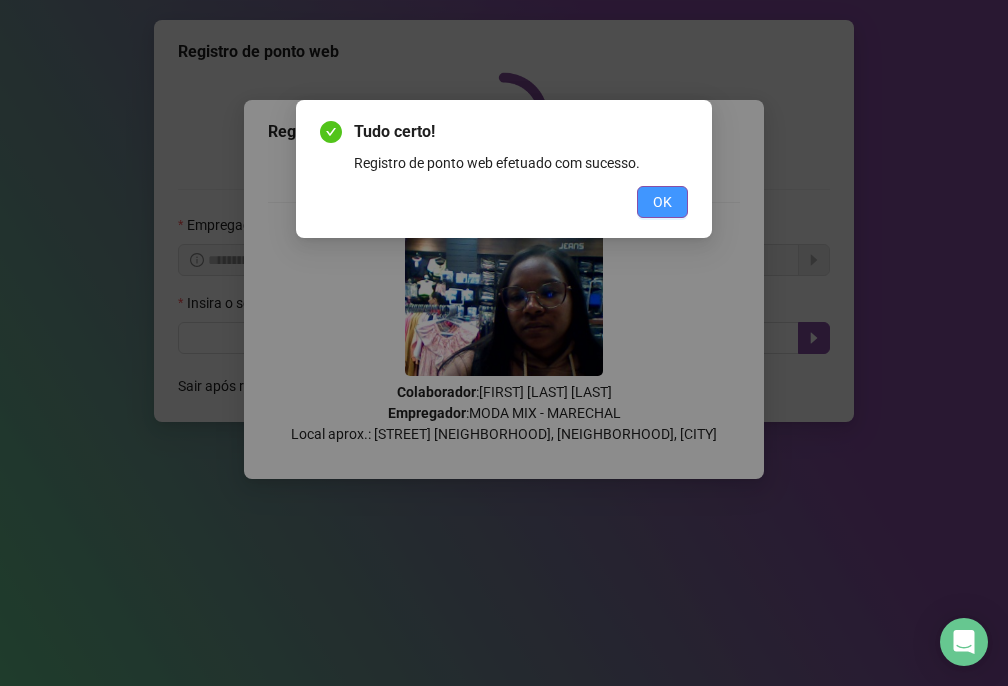 scroll, scrollTop: 0, scrollLeft: 0, axis: both 